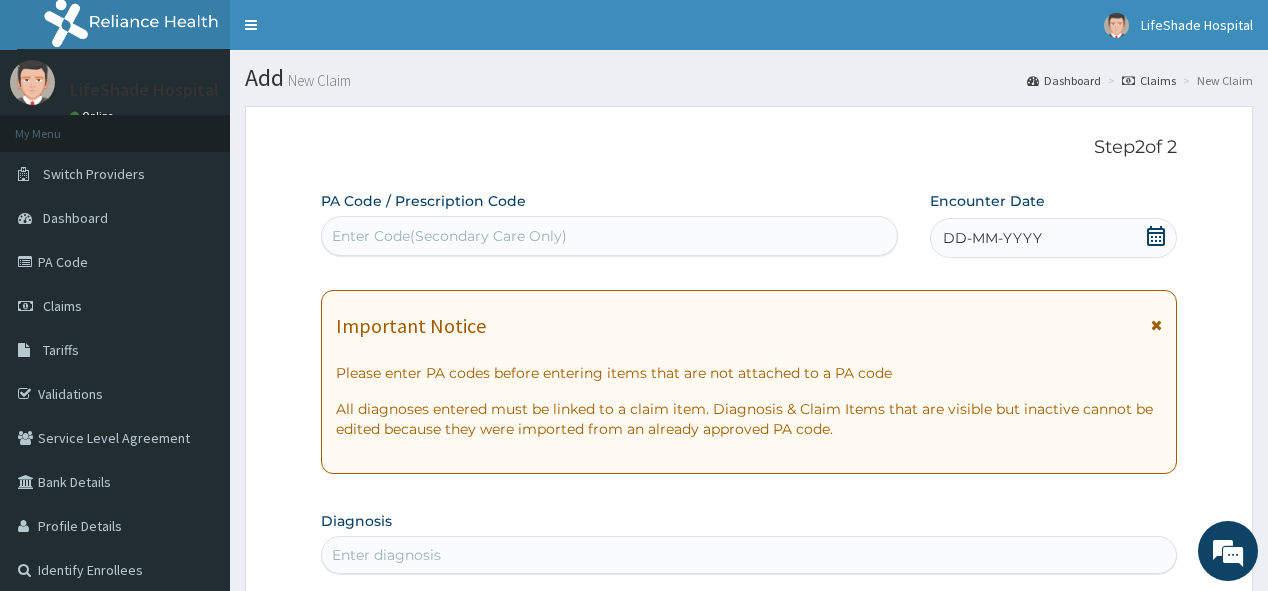 scroll, scrollTop: 224, scrollLeft: 0, axis: vertical 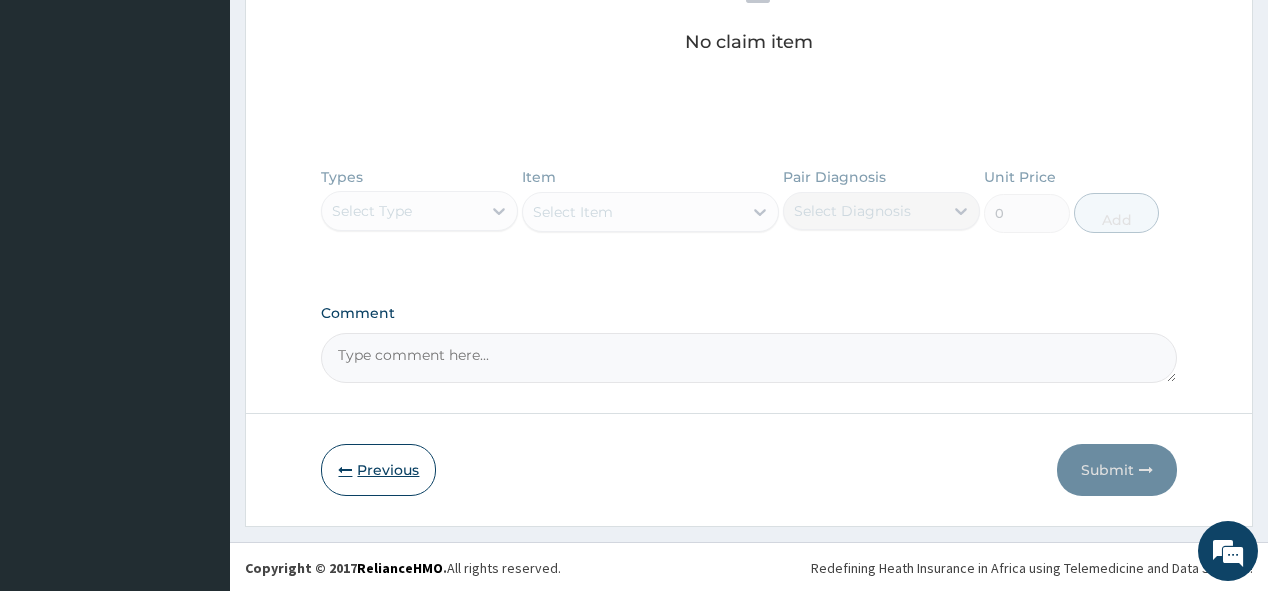 click on "Previous" at bounding box center (378, 470) 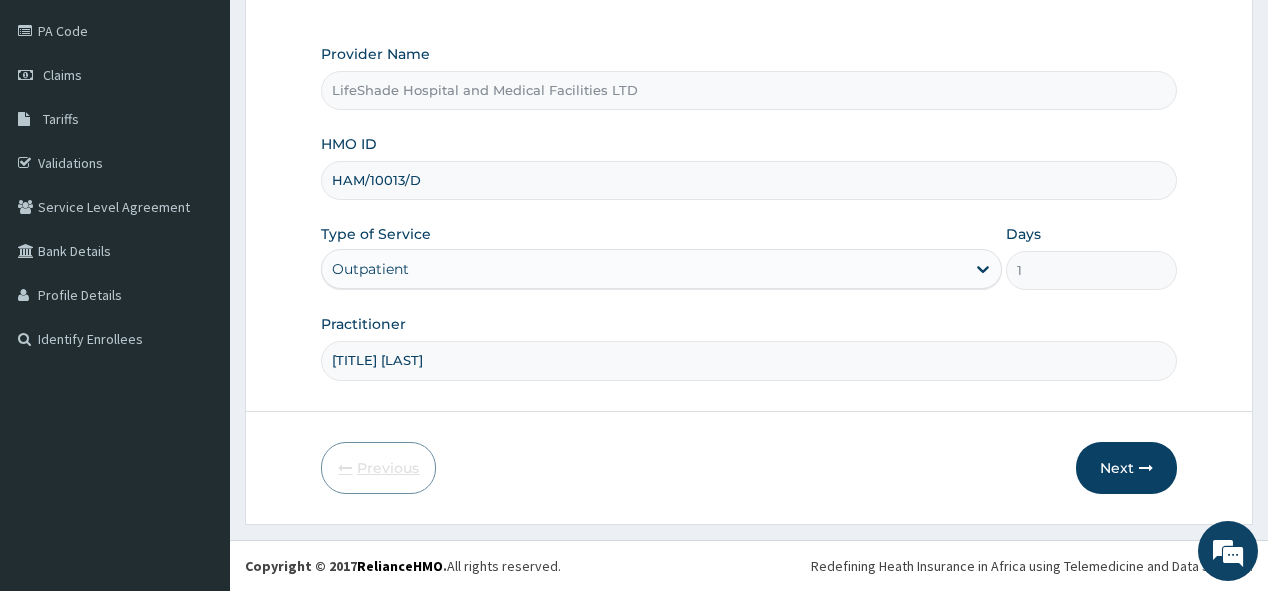 scroll, scrollTop: 228, scrollLeft: 0, axis: vertical 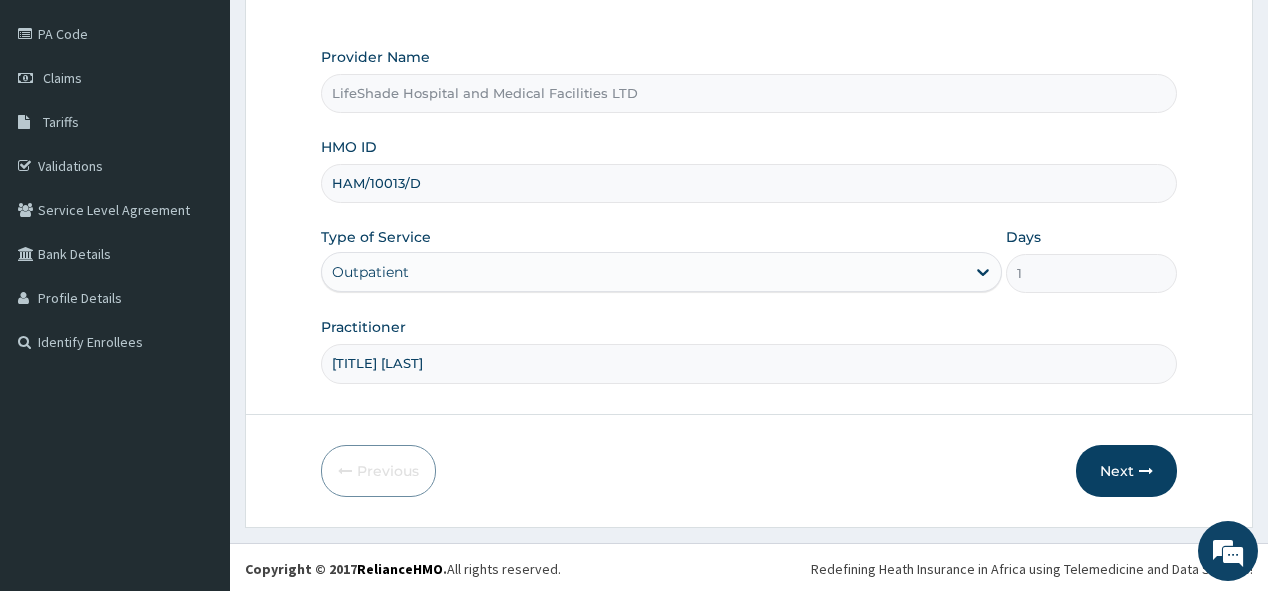 click on "HAM/10013/D" at bounding box center (748, 183) 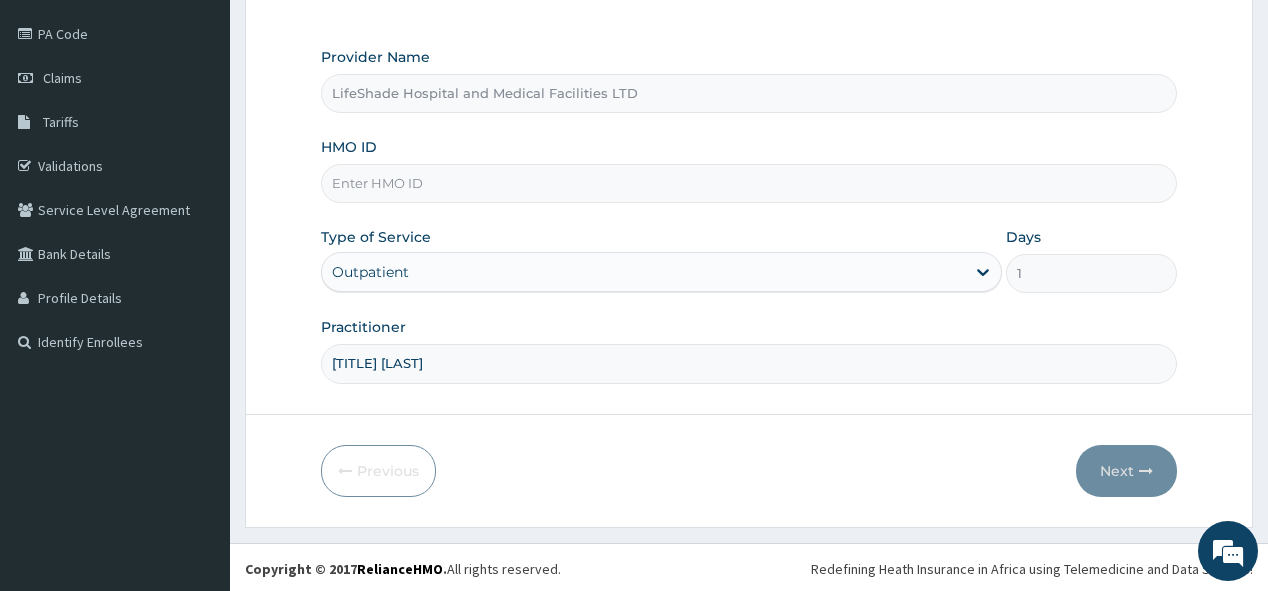 paste on "GBZ/10572/A" 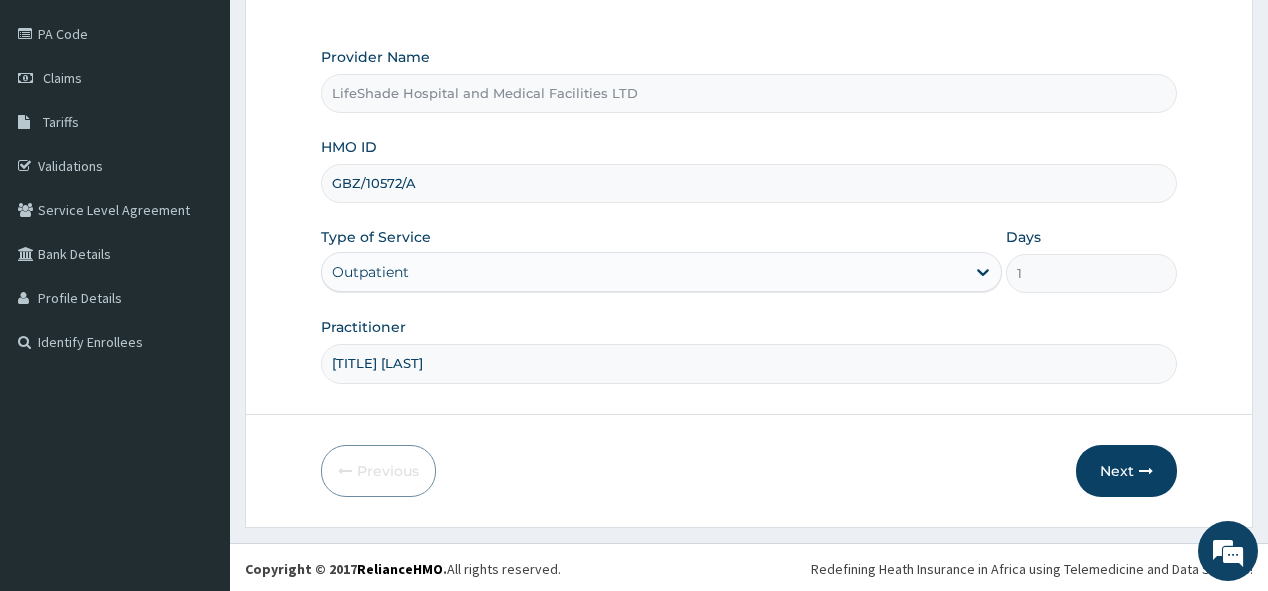 type on "GBZ/10572/A" 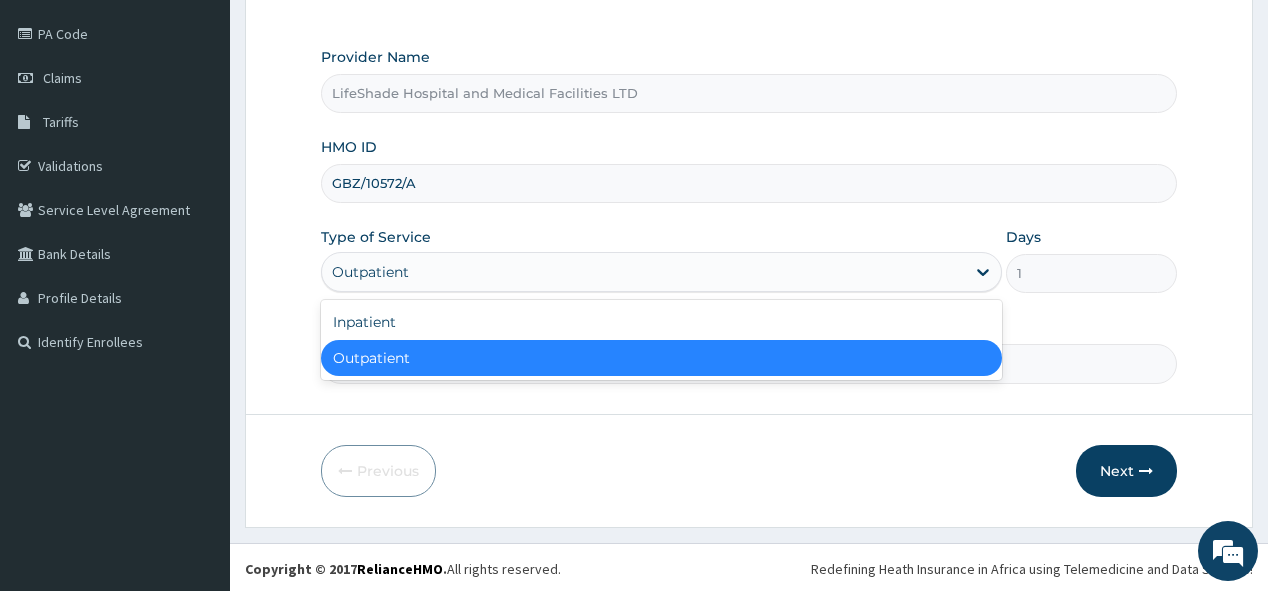 click on "Outpatient" at bounding box center (643, 272) 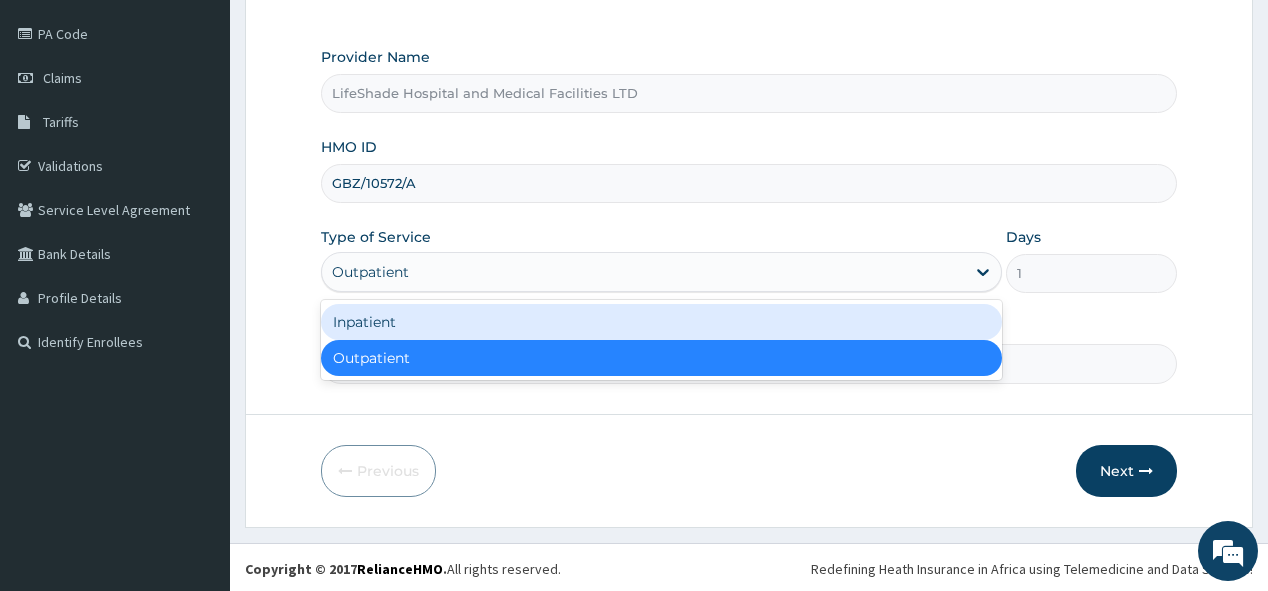 click on "Inpatient" at bounding box center [661, 322] 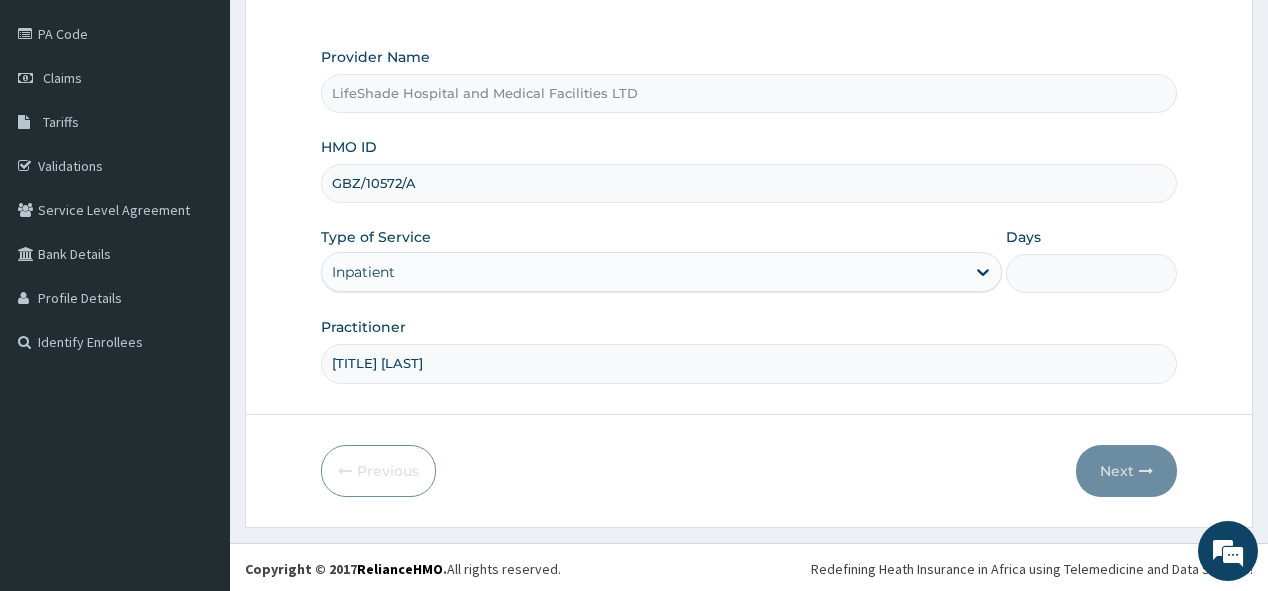 click on "Days" at bounding box center (1091, 273) 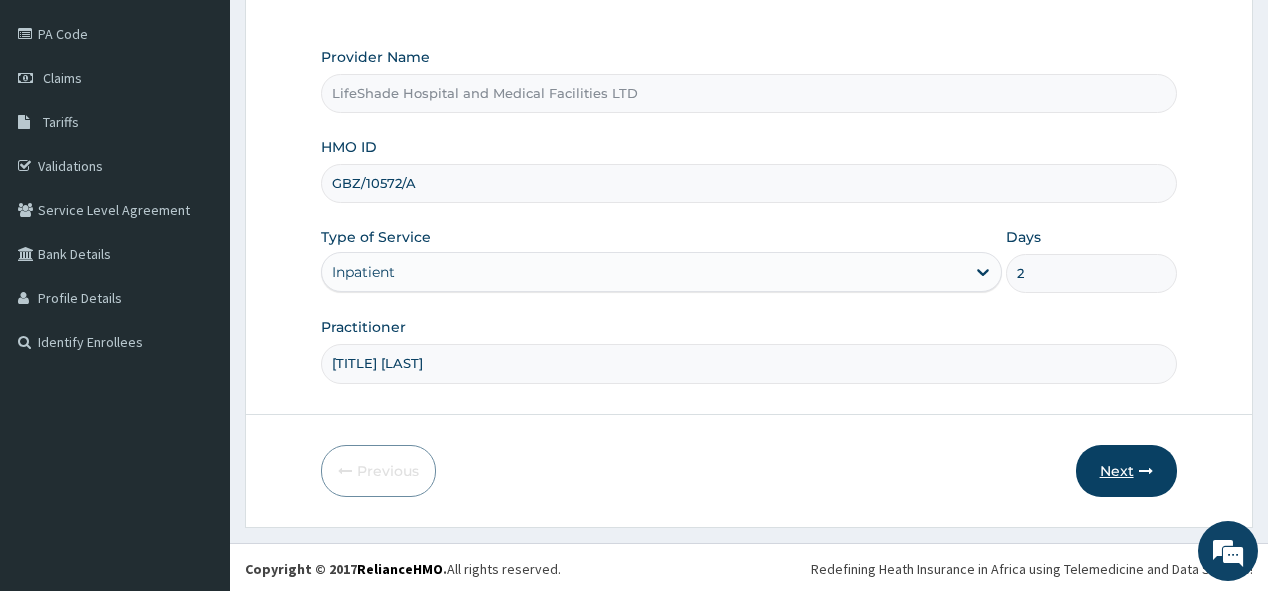 click on "Next" at bounding box center [1126, 471] 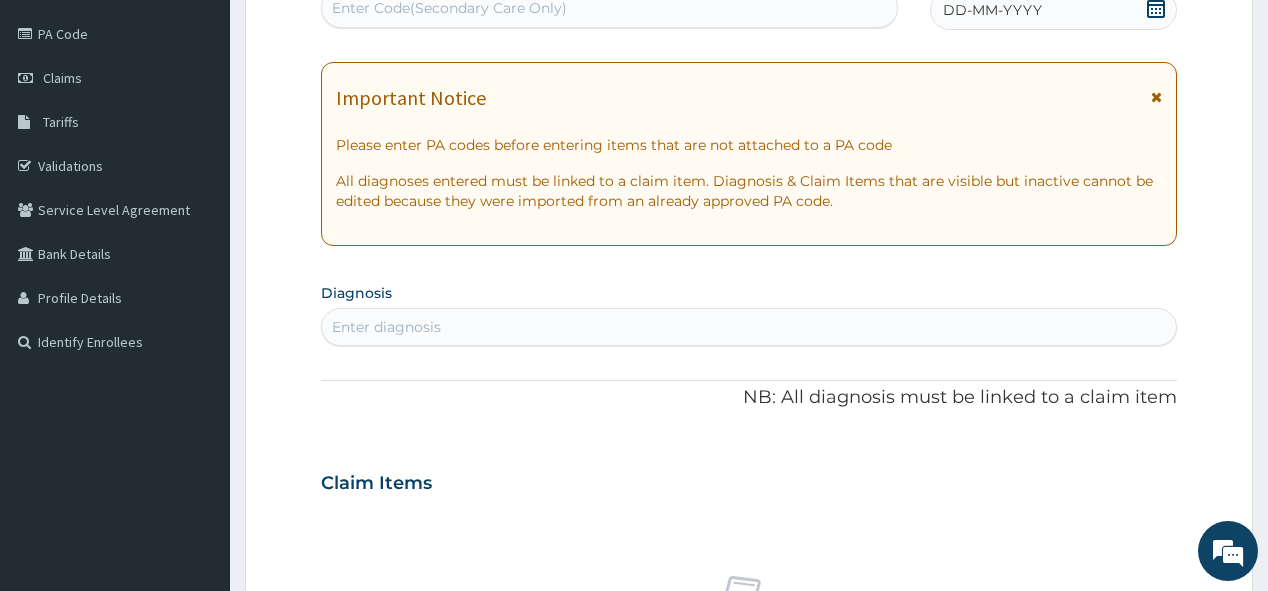 scroll, scrollTop: 226, scrollLeft: 0, axis: vertical 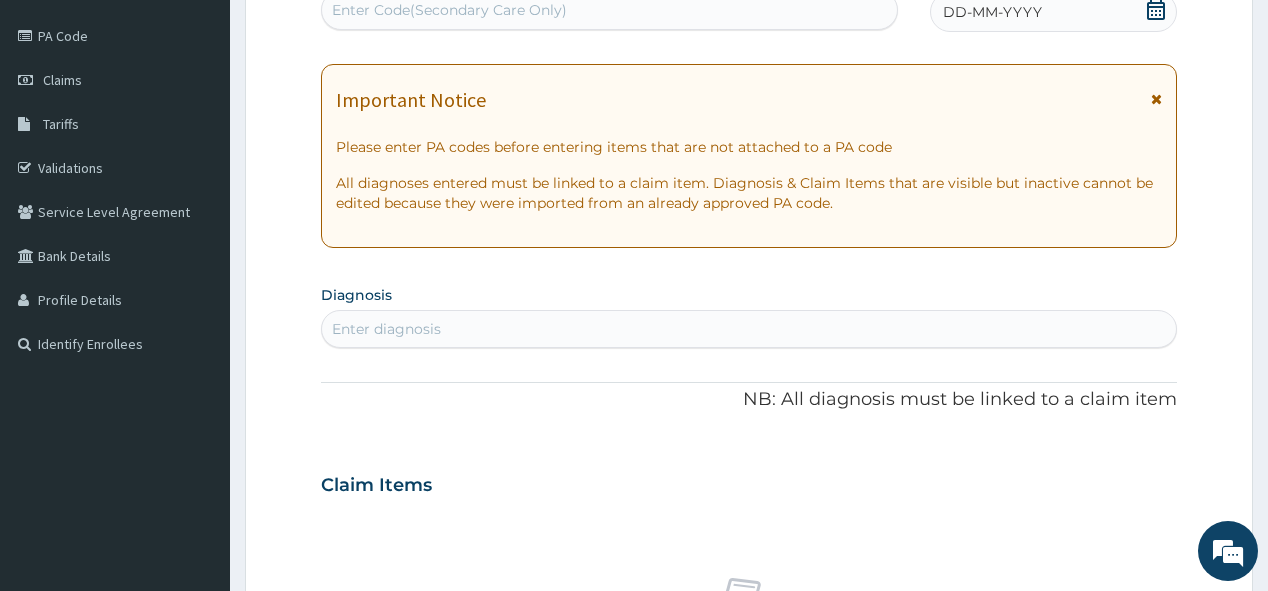 click on "Enter Code(Secondary Care Only)" at bounding box center [449, 10] 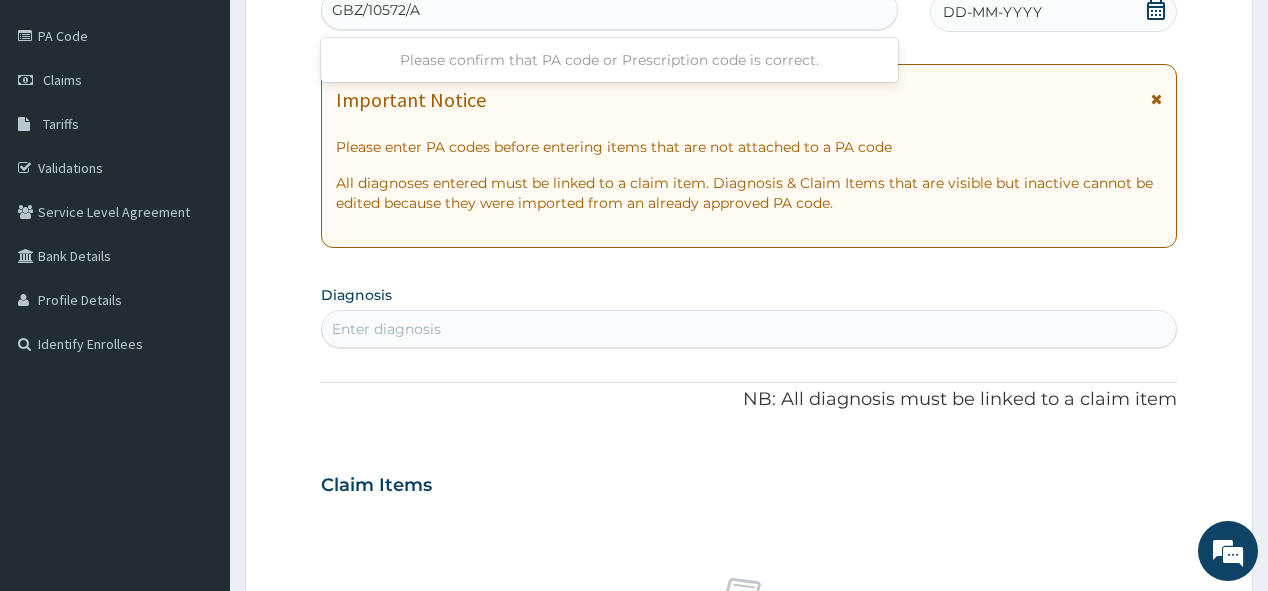 click on "GBZ/10572/A" at bounding box center (377, 10) 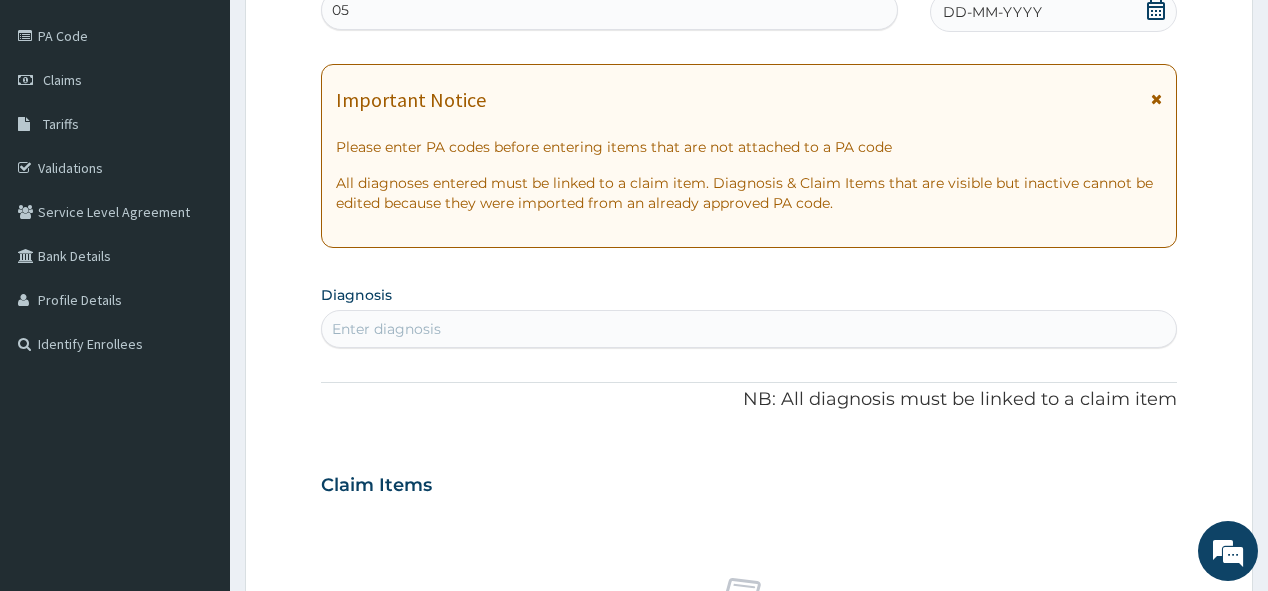 type on "0" 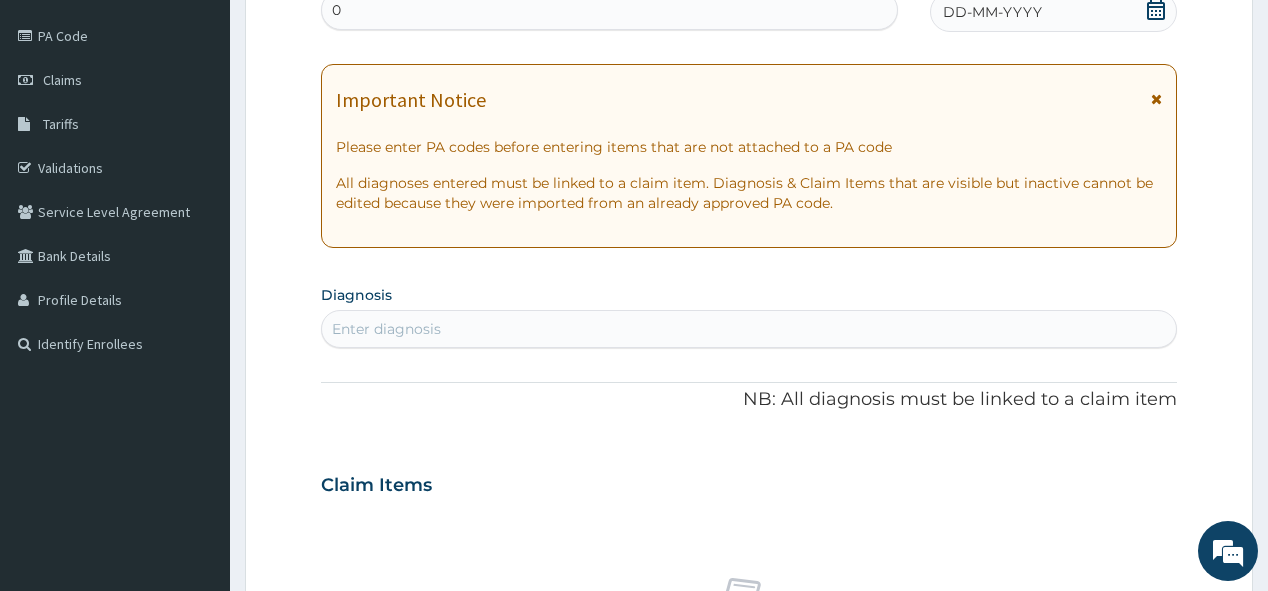 type 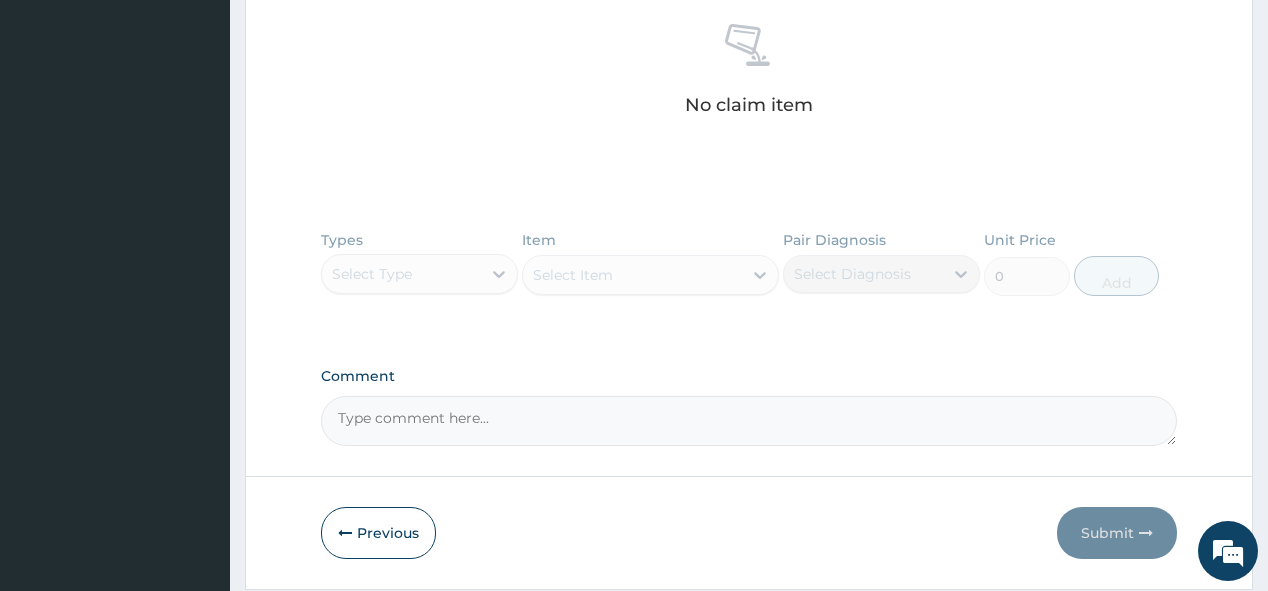 scroll, scrollTop: 843, scrollLeft: 0, axis: vertical 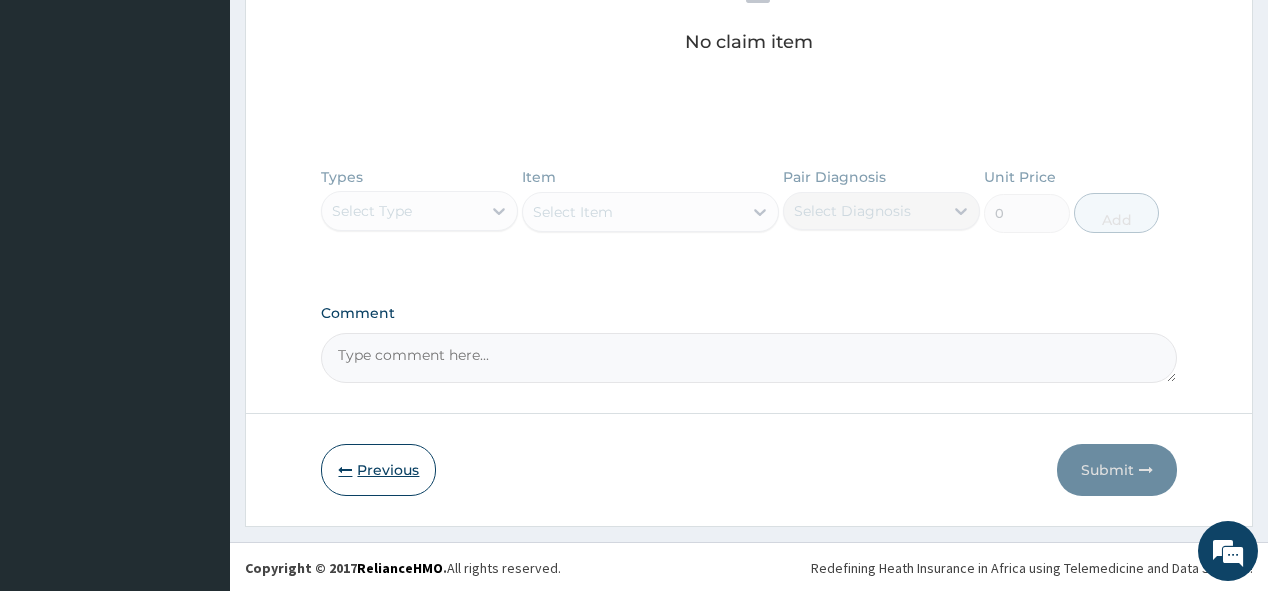 click on "Previous" at bounding box center (378, 470) 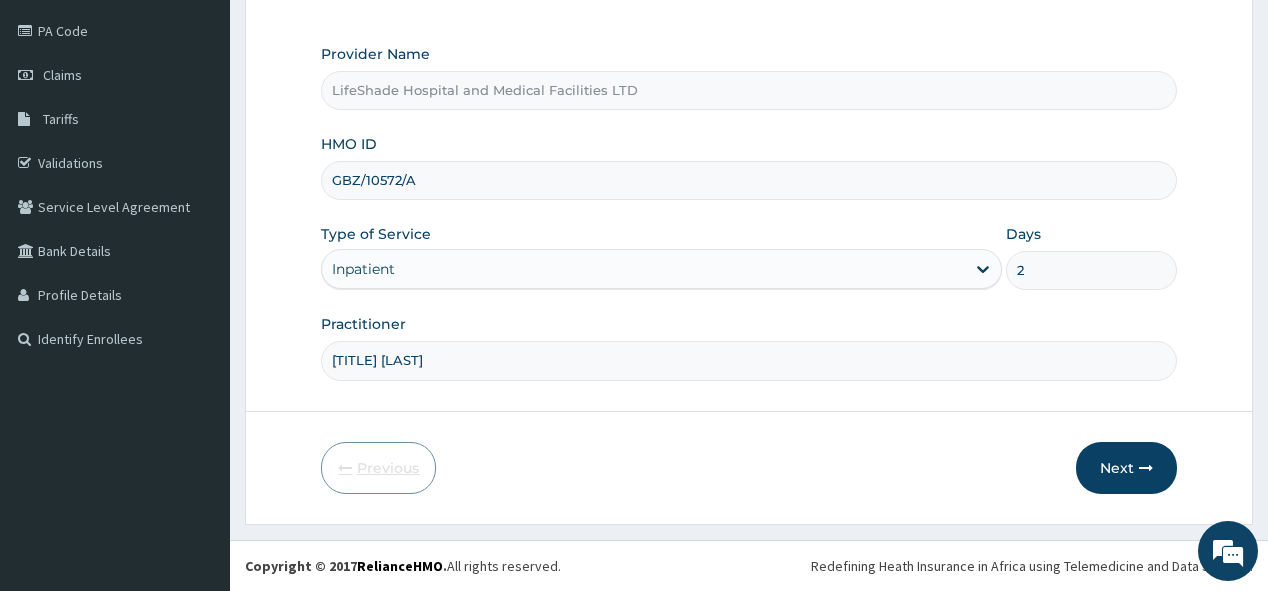 scroll, scrollTop: 228, scrollLeft: 0, axis: vertical 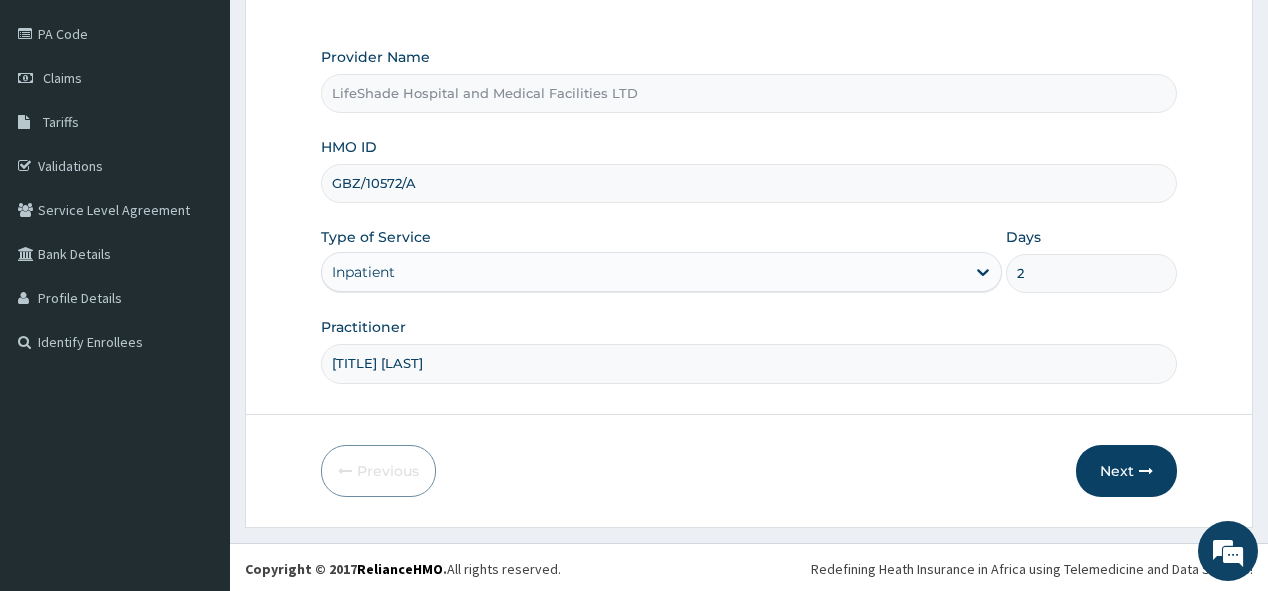 click on "2" at bounding box center [1091, 273] 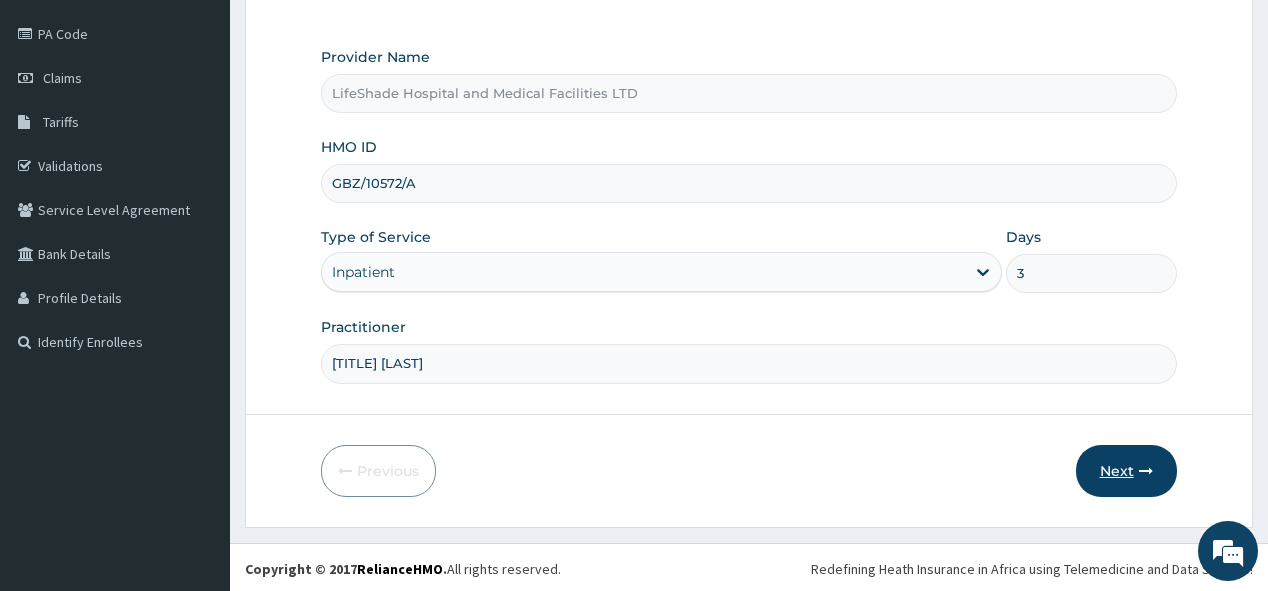 type on "3" 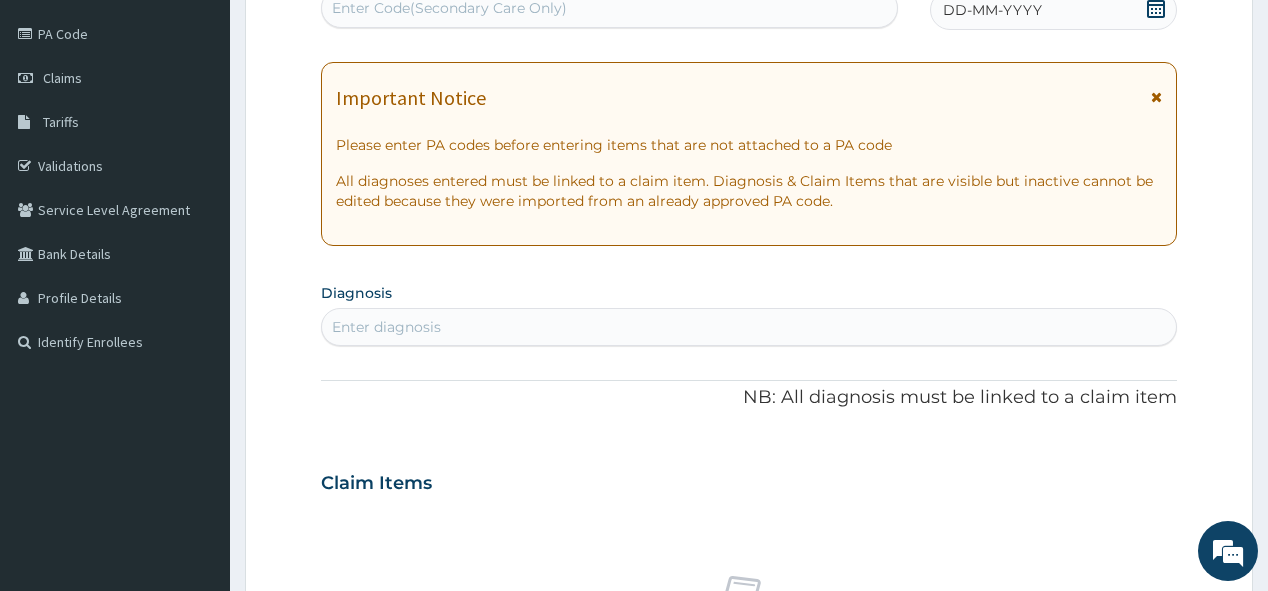 scroll, scrollTop: 226, scrollLeft: 0, axis: vertical 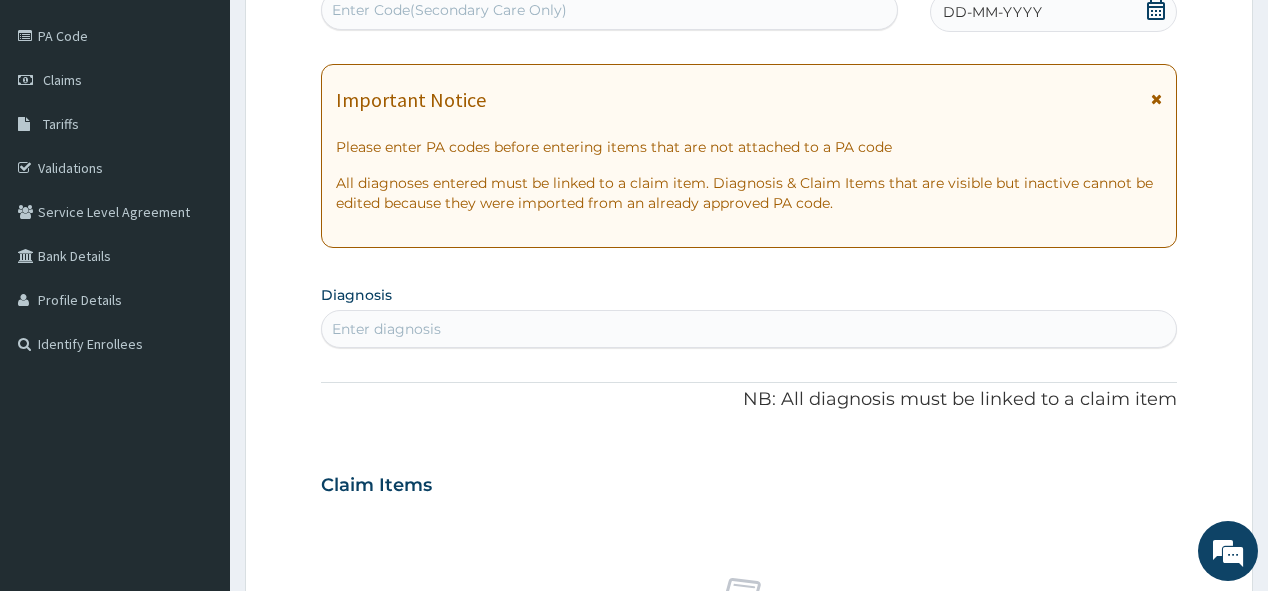 click on "Enter Code(Secondary Care Only)" at bounding box center (449, 10) 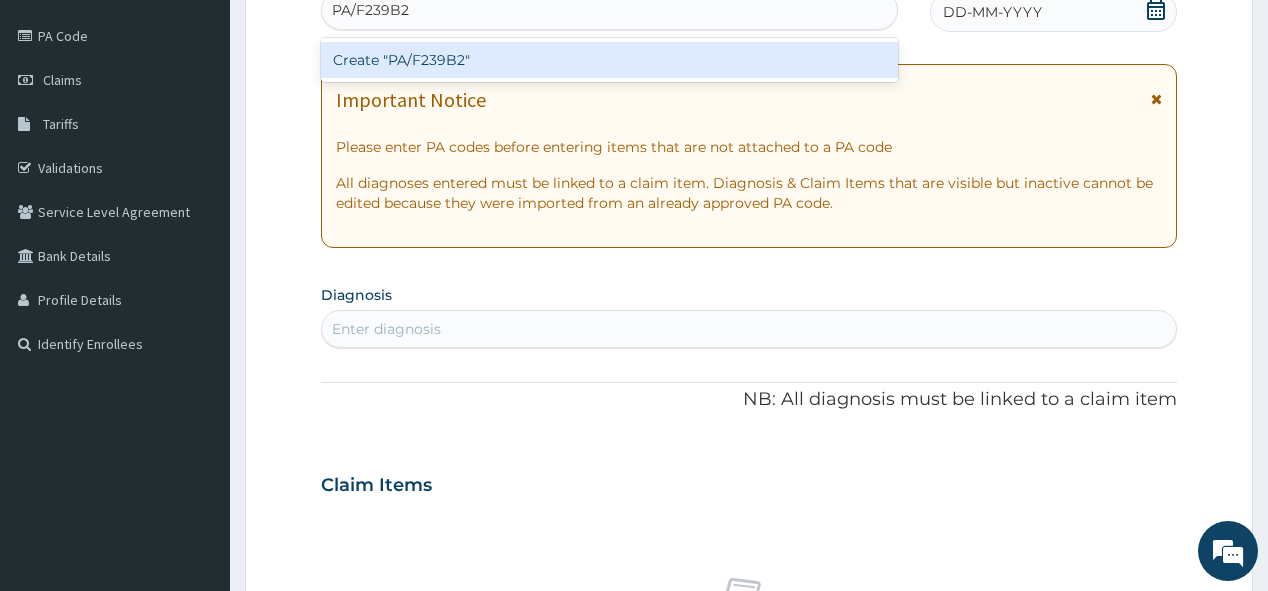 click on "Create "PA/F239B2"" at bounding box center [609, 60] 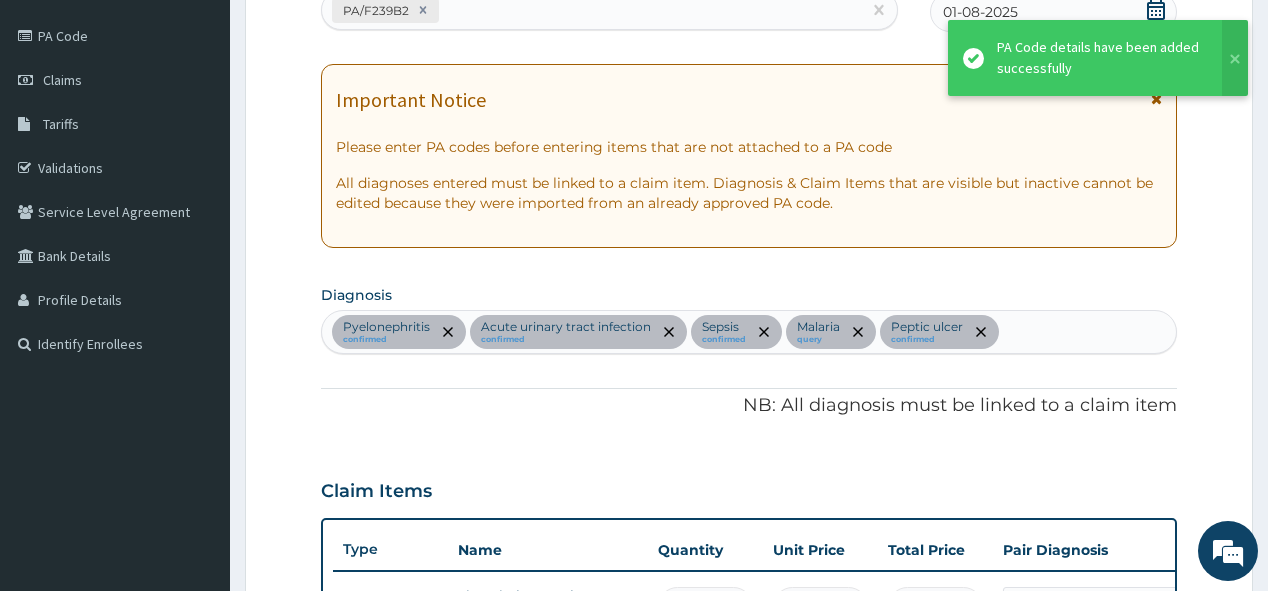scroll, scrollTop: 1691, scrollLeft: 0, axis: vertical 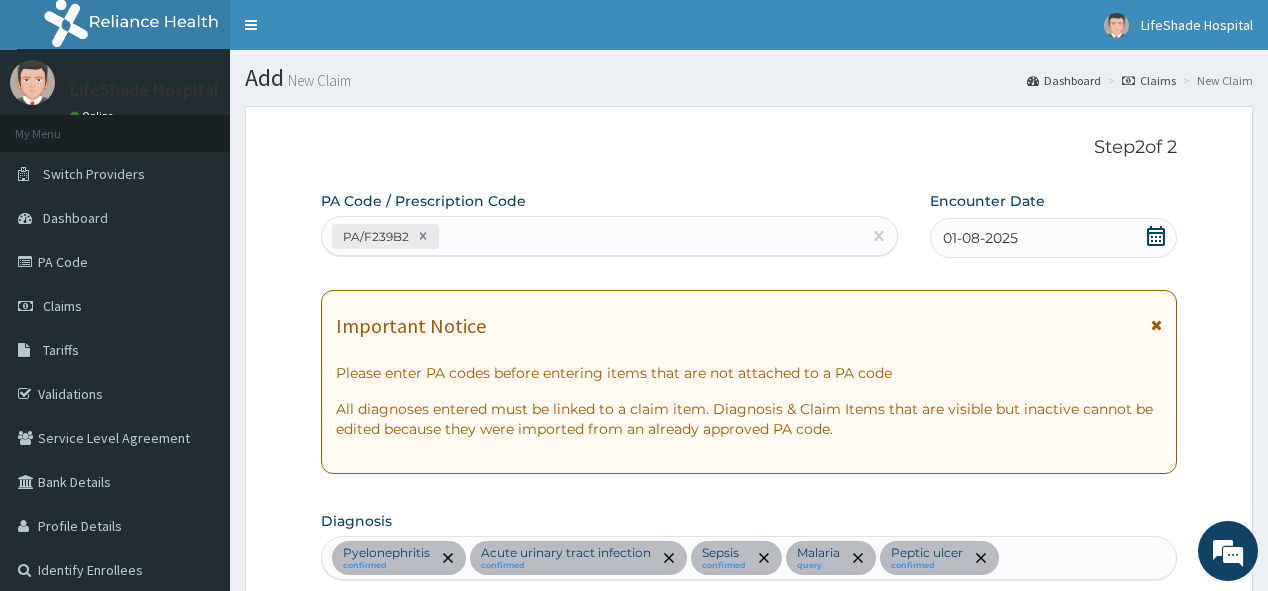 click on "PA/F239B2" at bounding box center [591, 236] 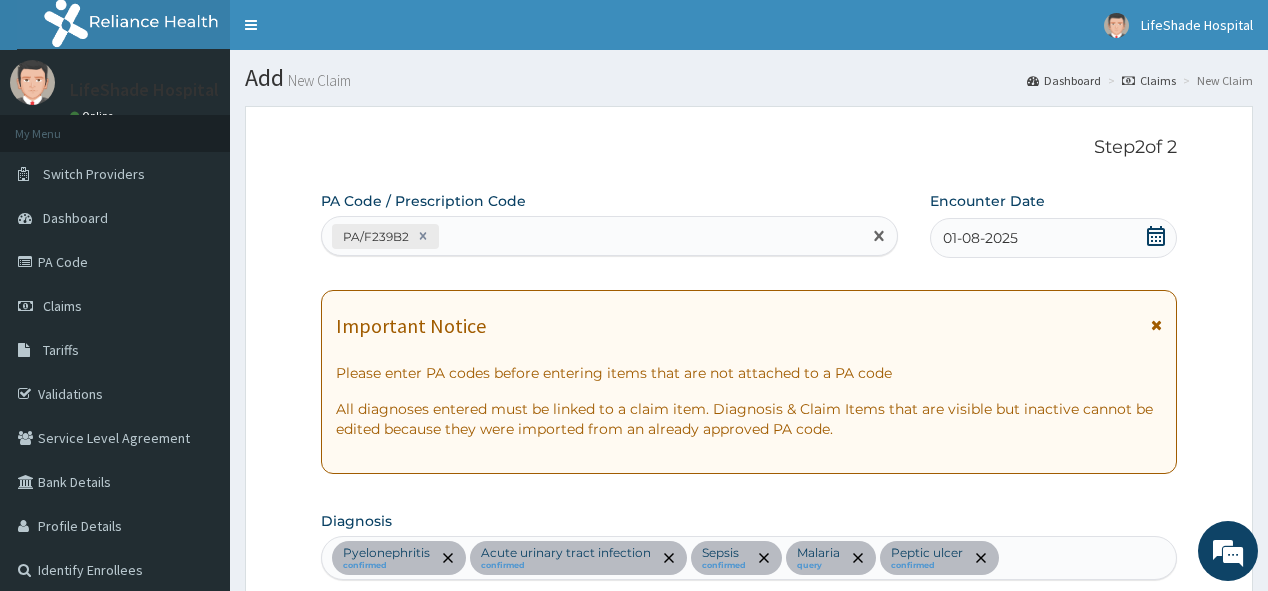 click on "PA/F239B2" at bounding box center (591, 236) 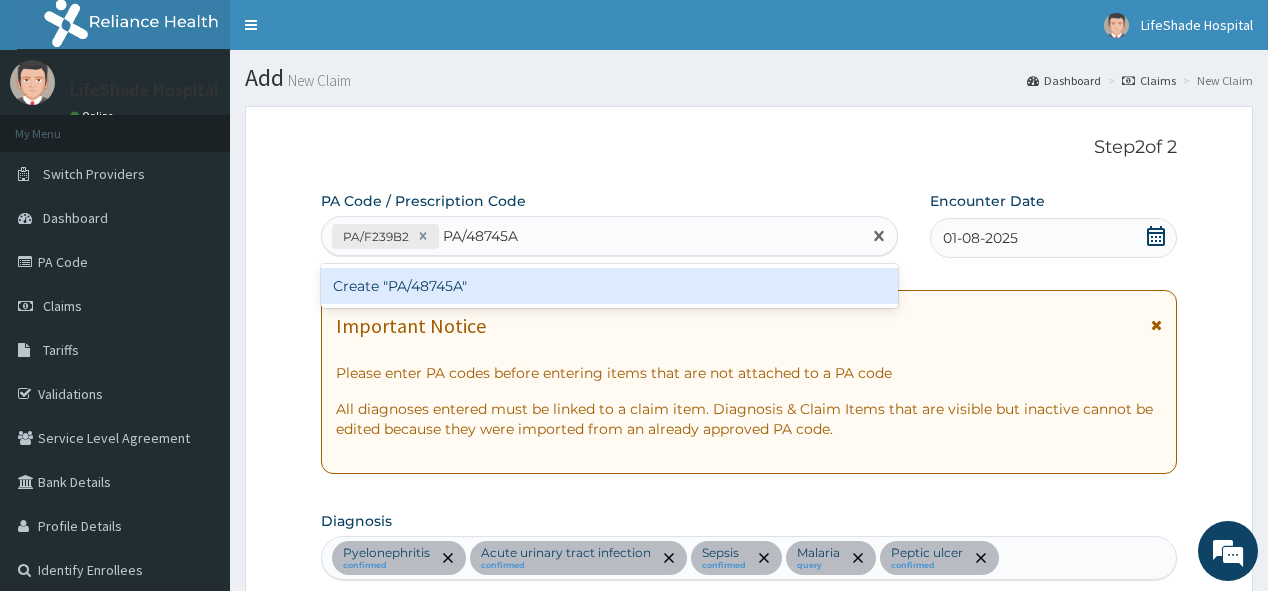 click on "Create "PA/48745A"" at bounding box center (609, 286) 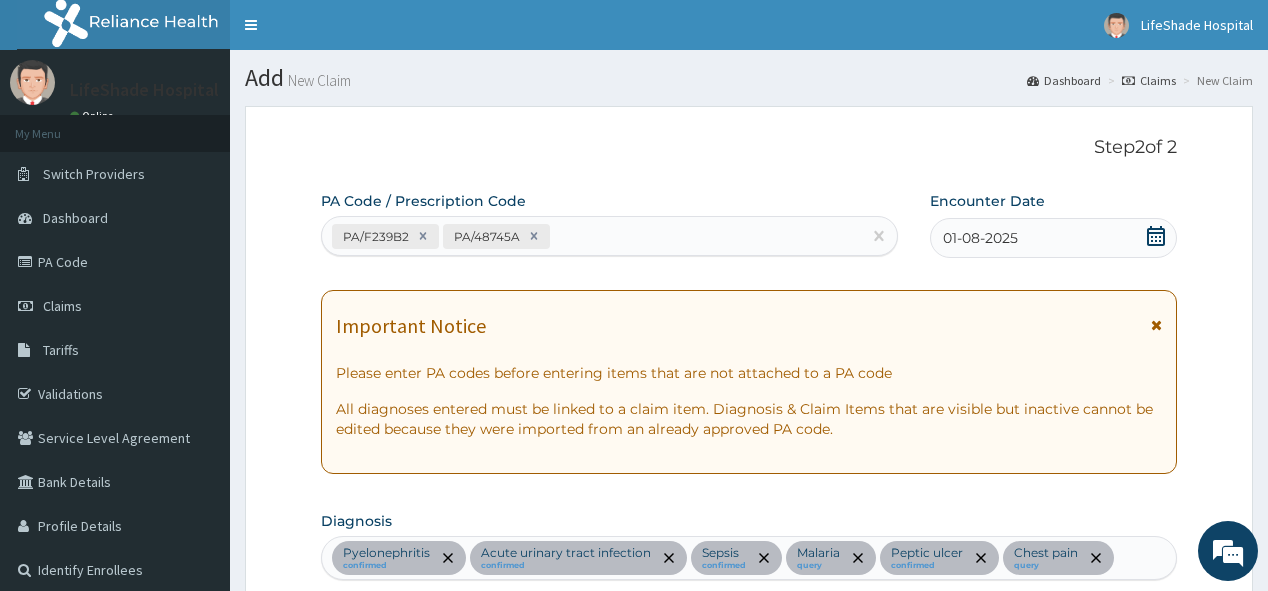 scroll, scrollTop: 1897, scrollLeft: 0, axis: vertical 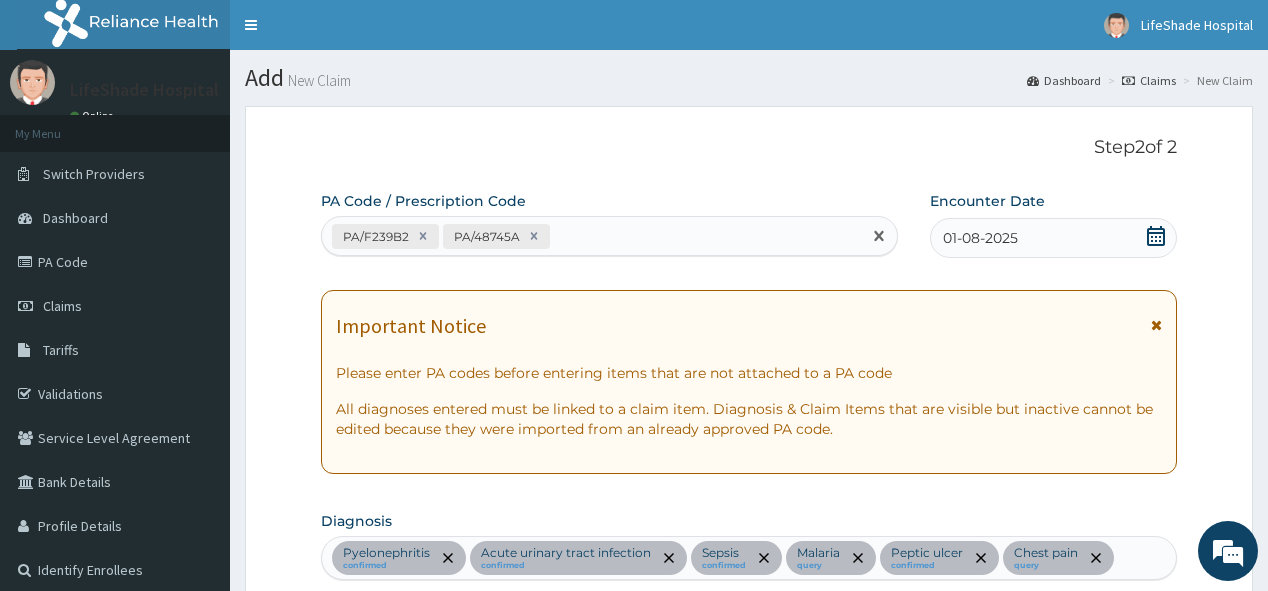 click on "PA/F239B2 PA/48745A" at bounding box center [591, 236] 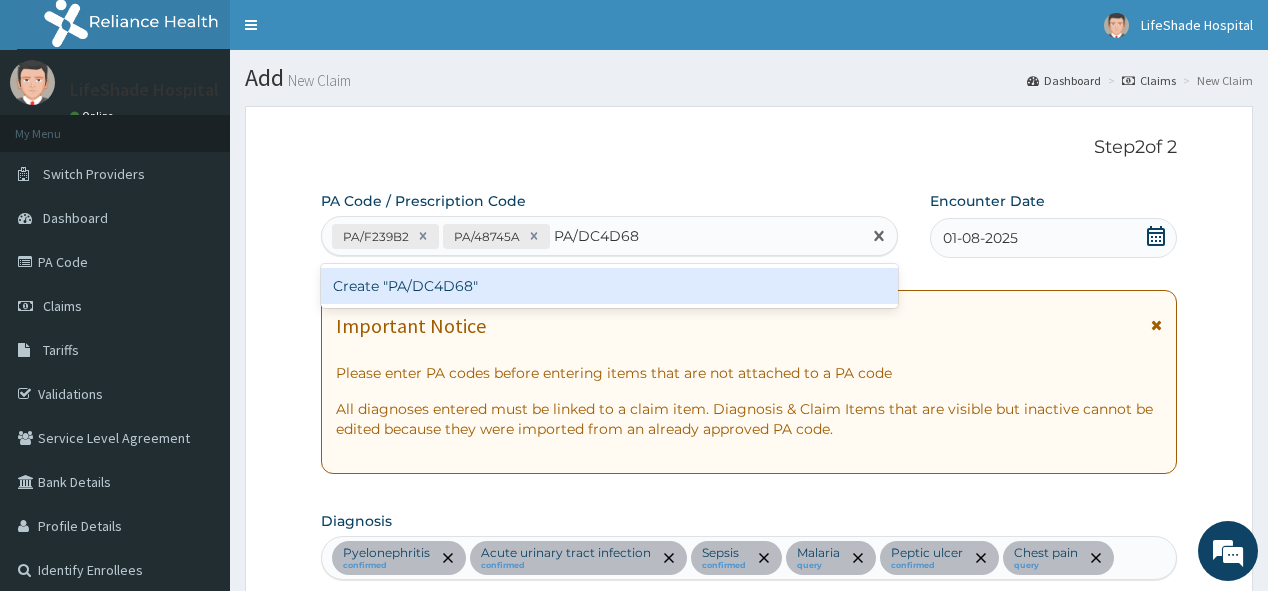 click on "Create "PA/DC4D68"" at bounding box center (609, 286) 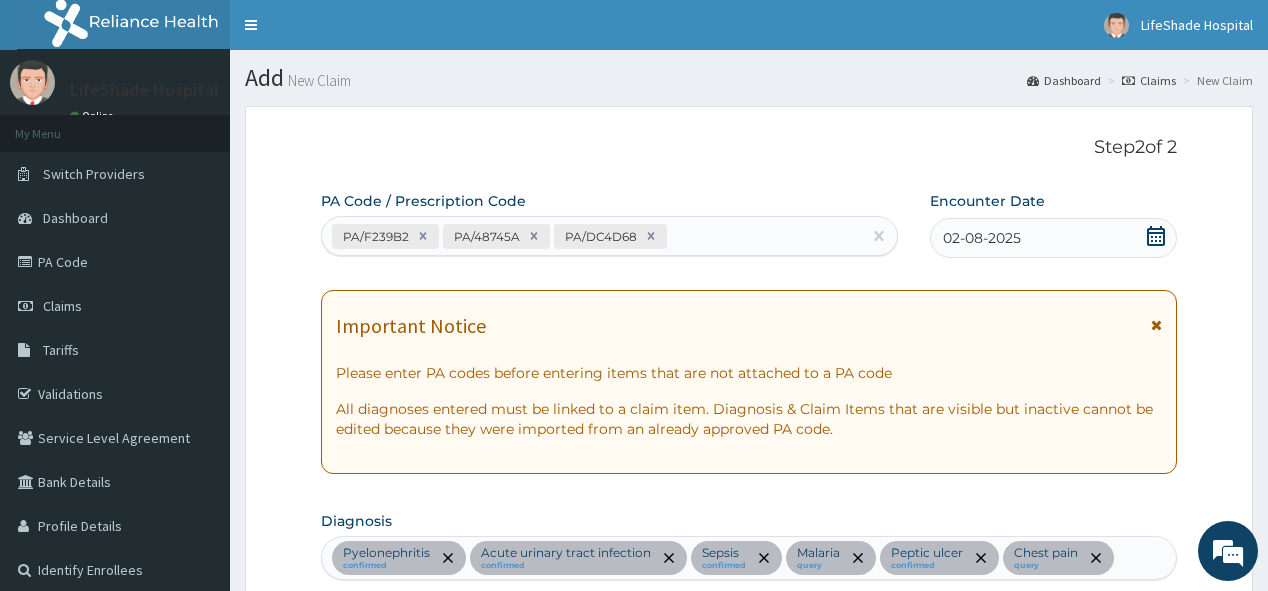 scroll, scrollTop: 1966, scrollLeft: 0, axis: vertical 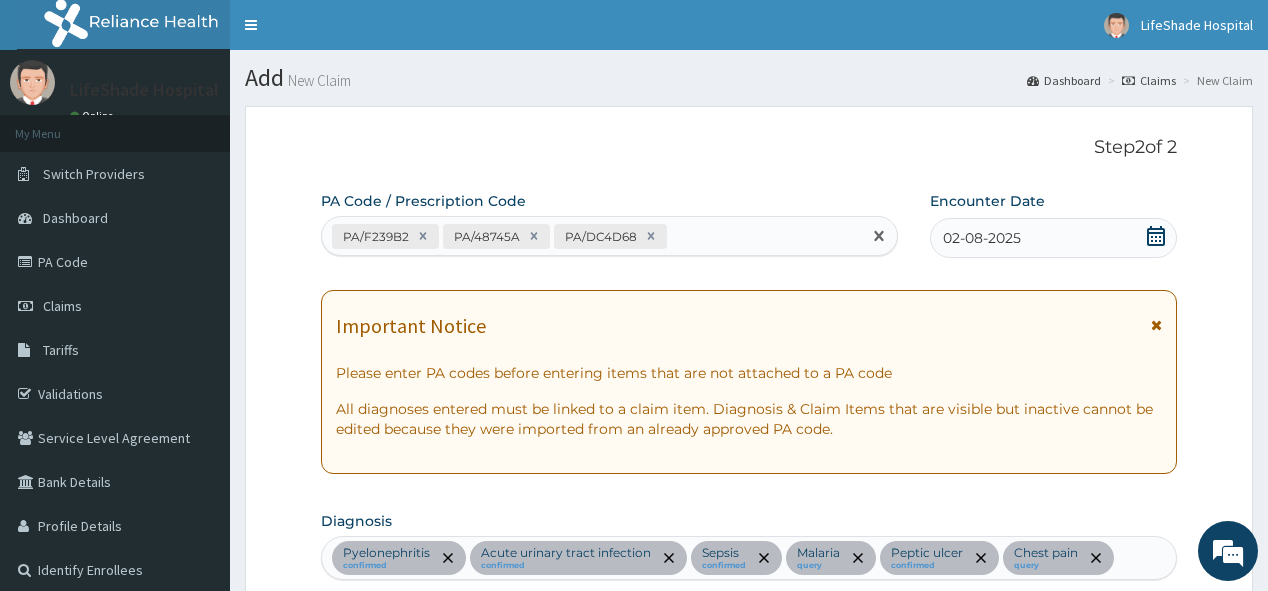 paste on "PA/9E6EF2" 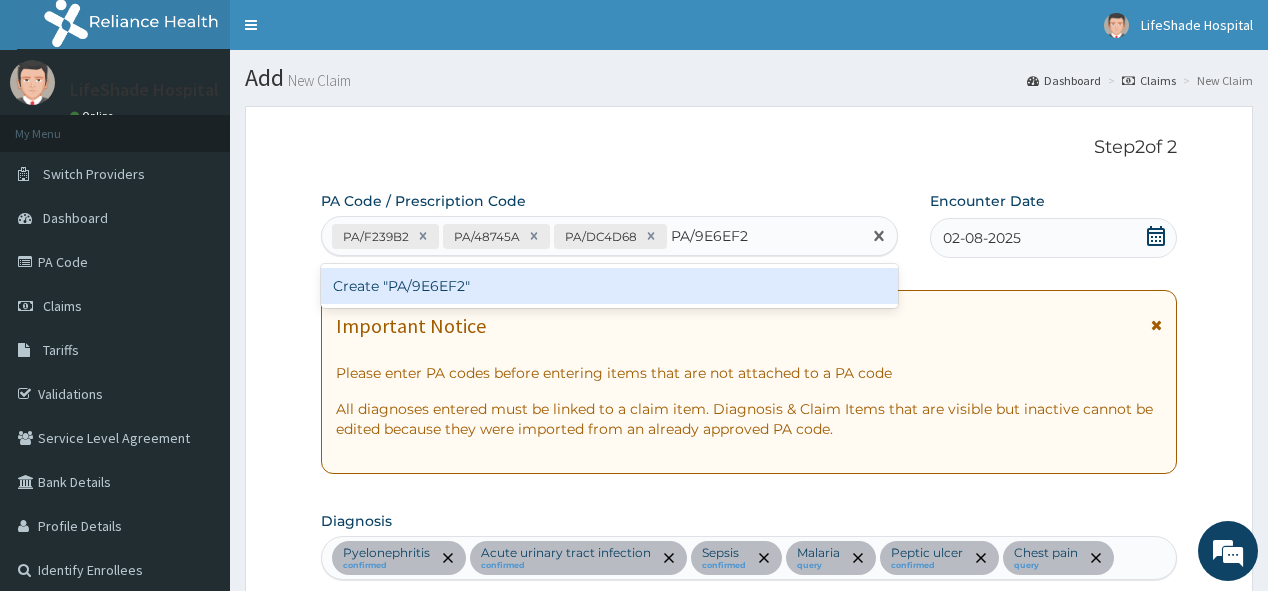 click on "Create "PA/9E6EF2"" at bounding box center (609, 286) 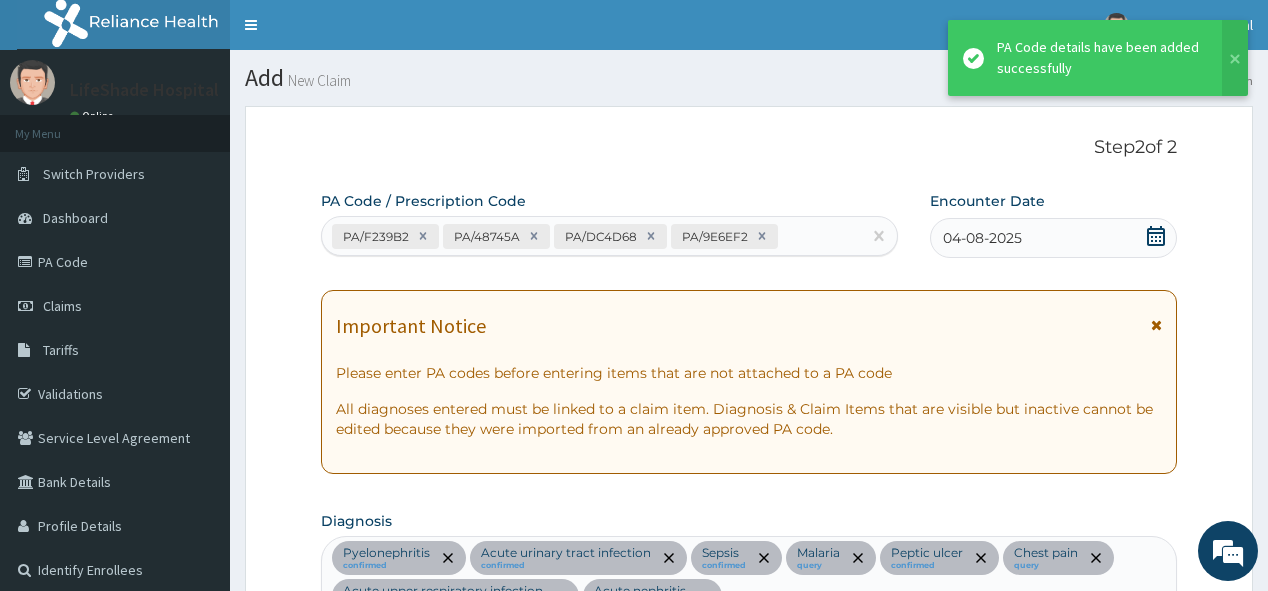 scroll, scrollTop: 2493, scrollLeft: 0, axis: vertical 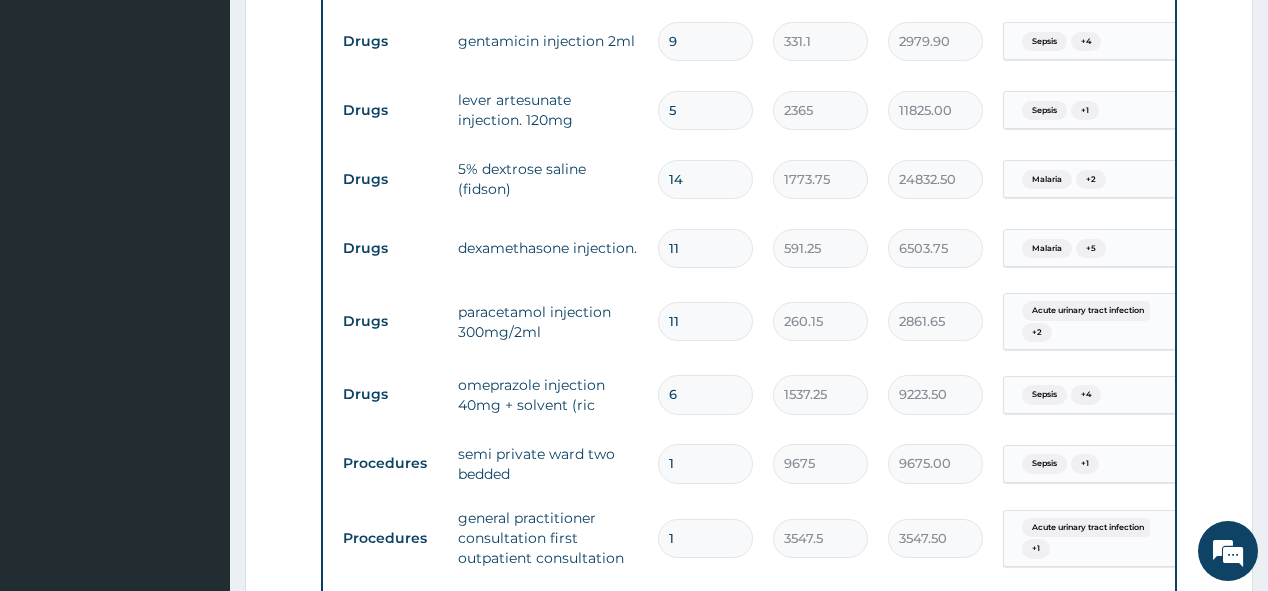 click on "5" at bounding box center [705, 110] 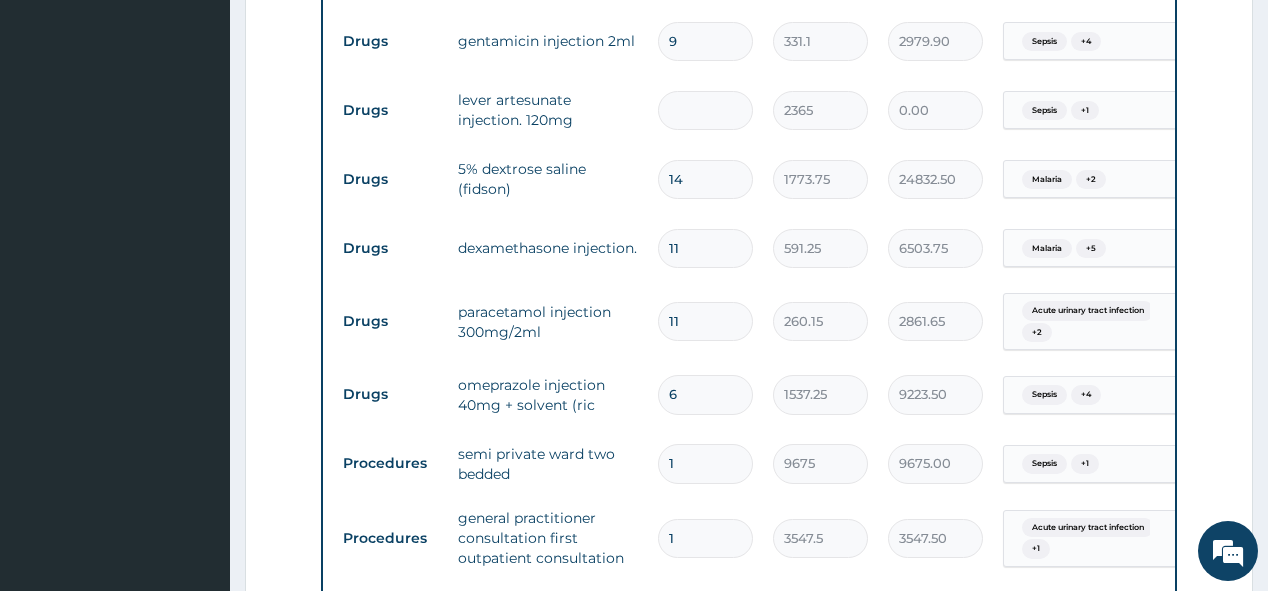 type on "5" 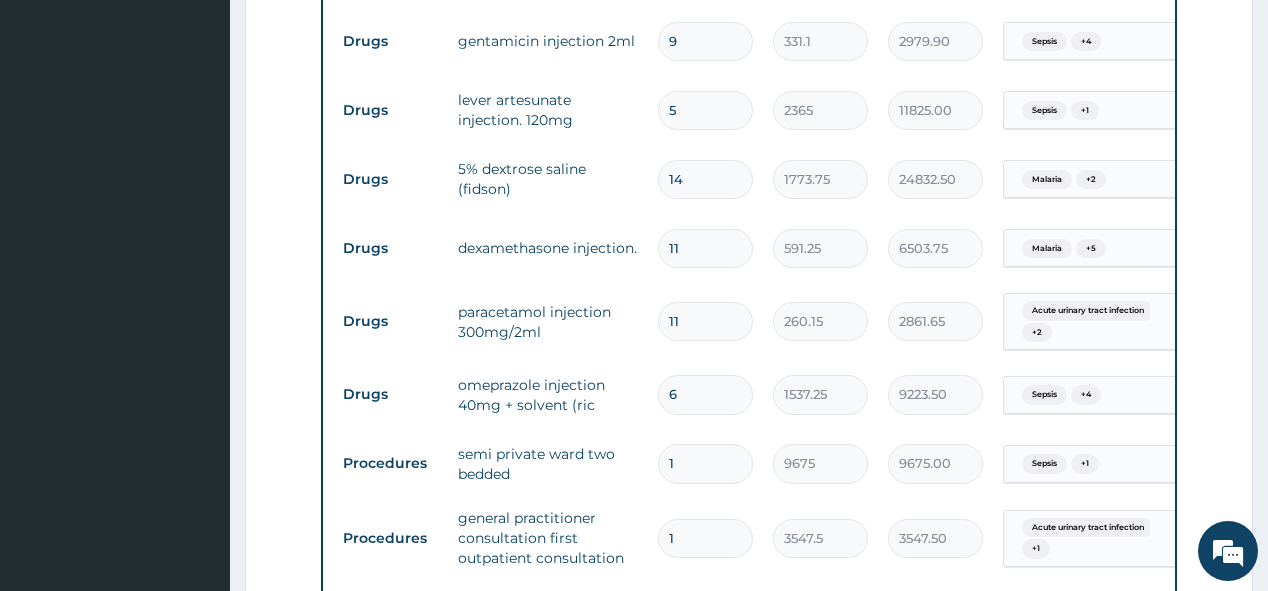 click on "14" at bounding box center [705, 179] 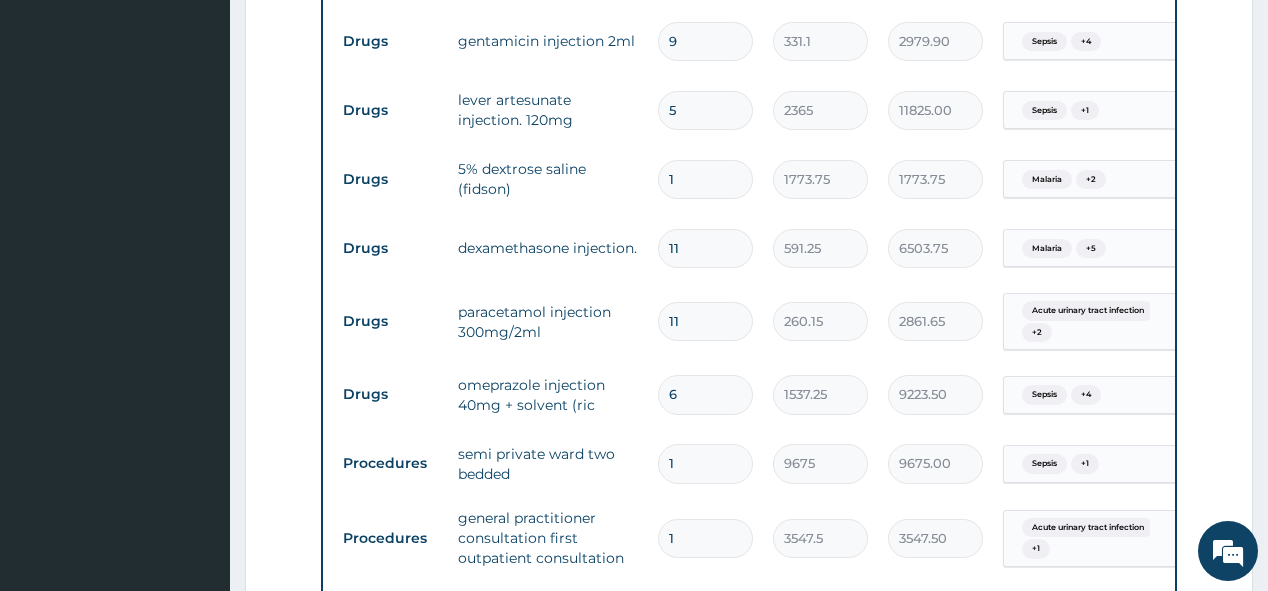 type on "12" 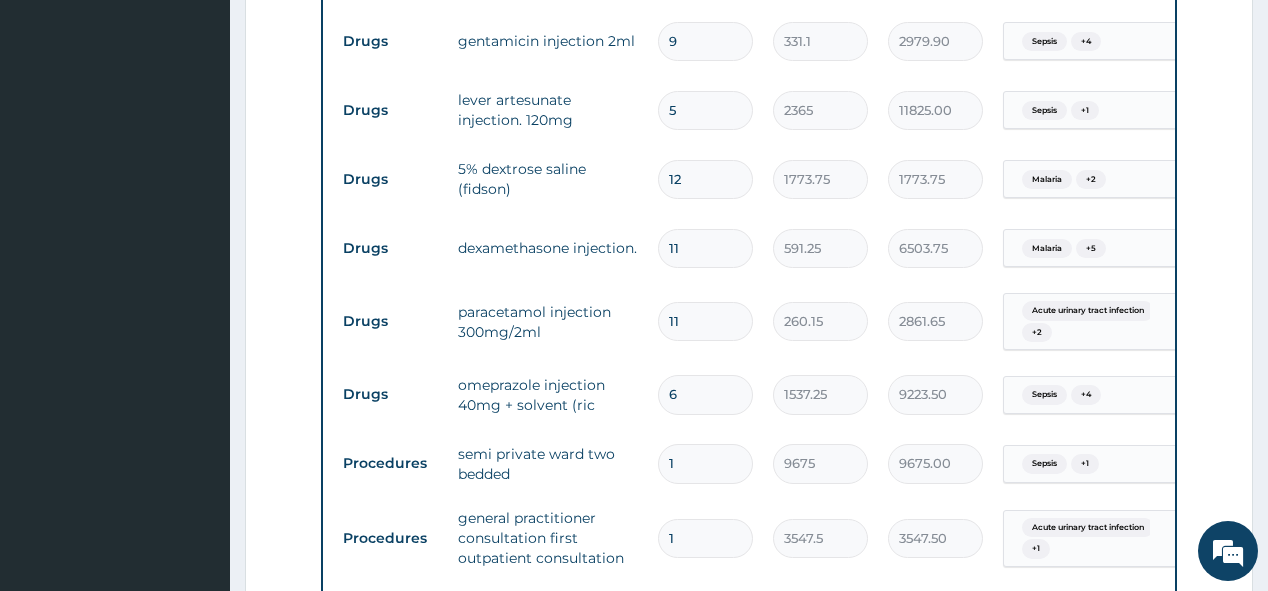 type on "21285.00" 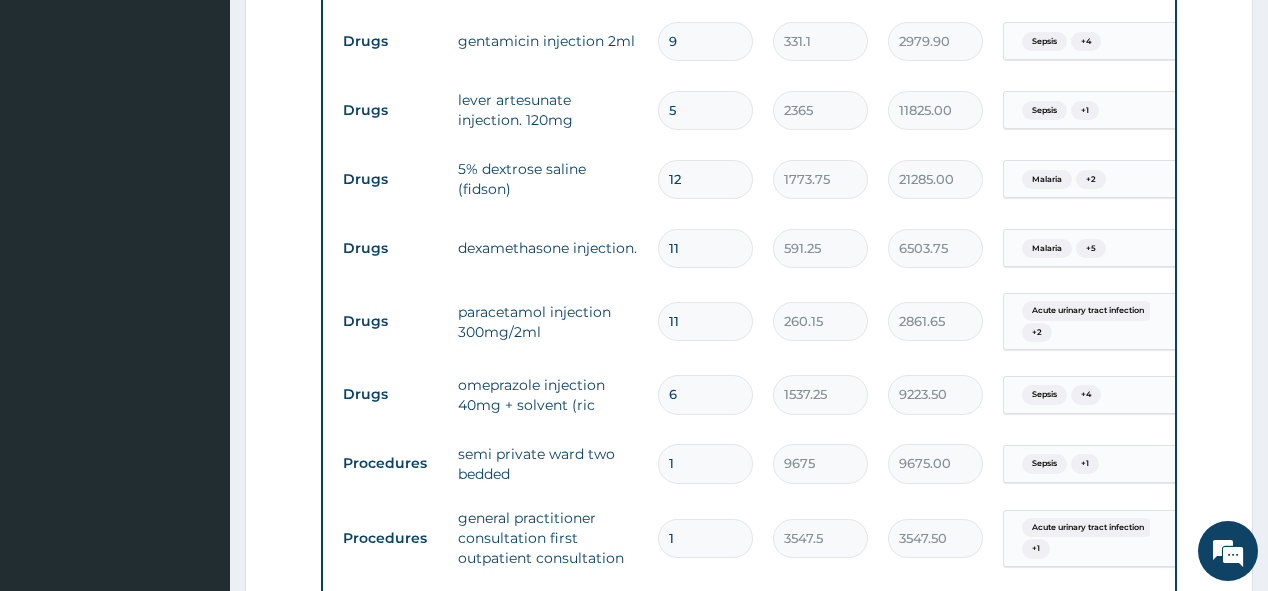 type on "12" 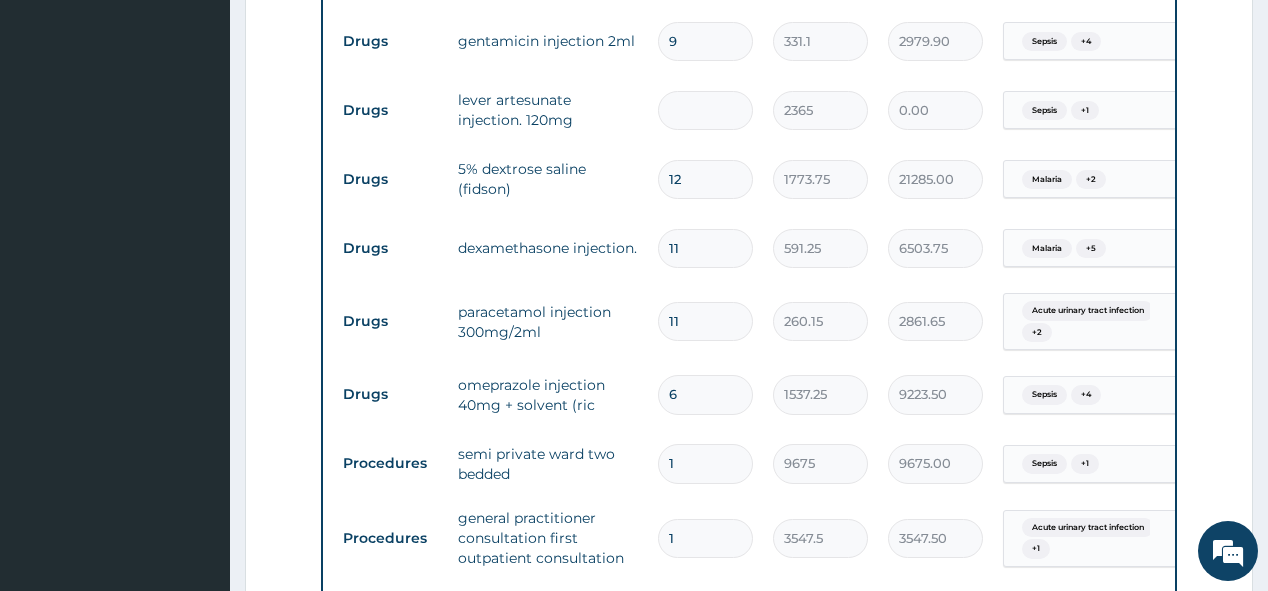 type on "3" 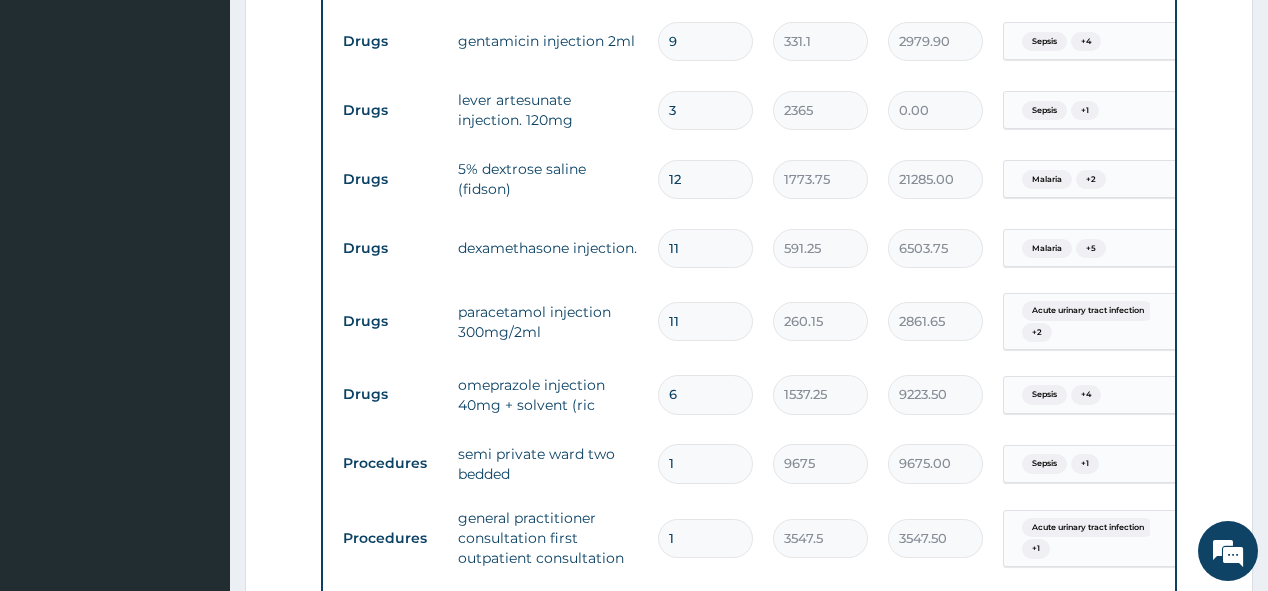 type on "7095.00" 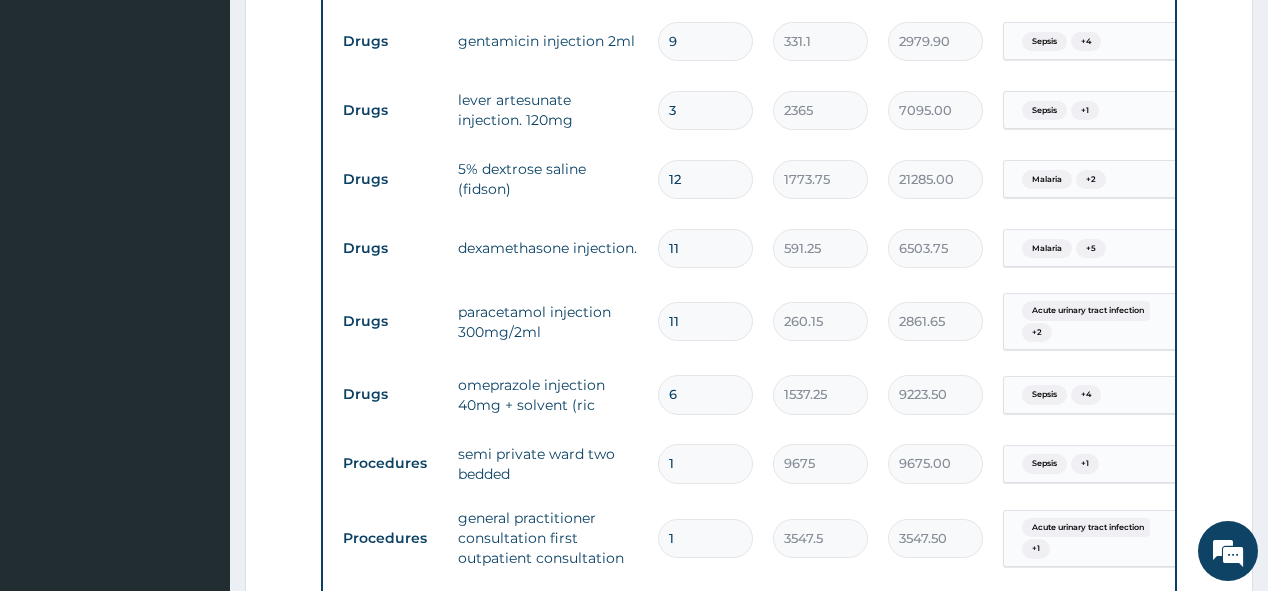 scroll, scrollTop: 1630, scrollLeft: 0, axis: vertical 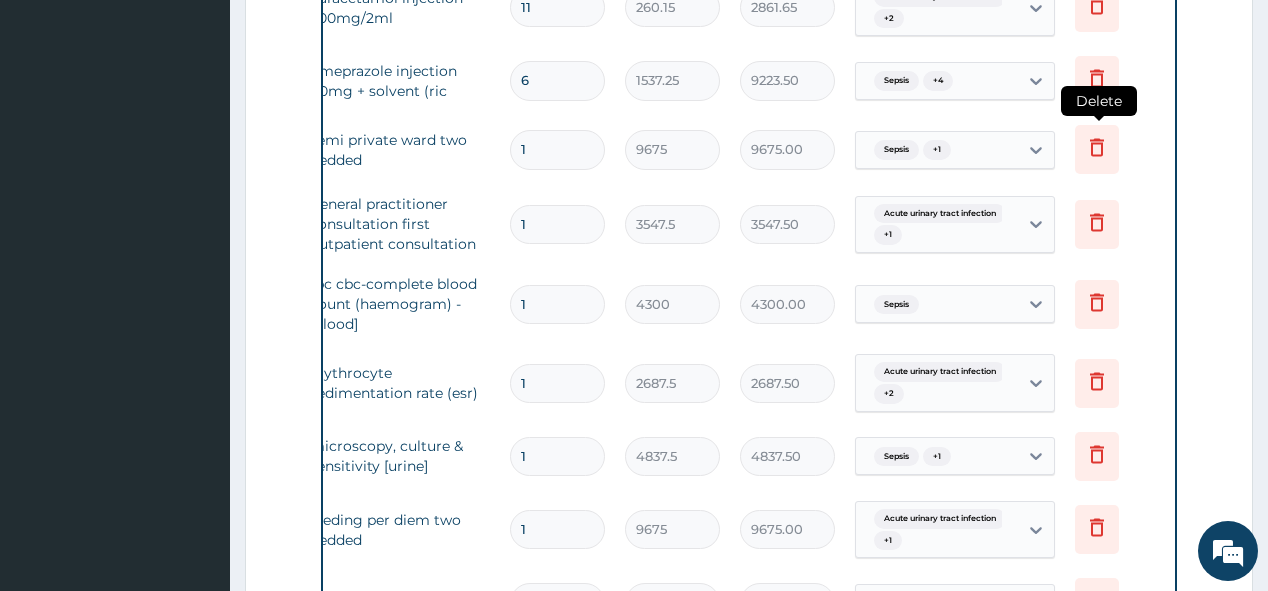 type on "3" 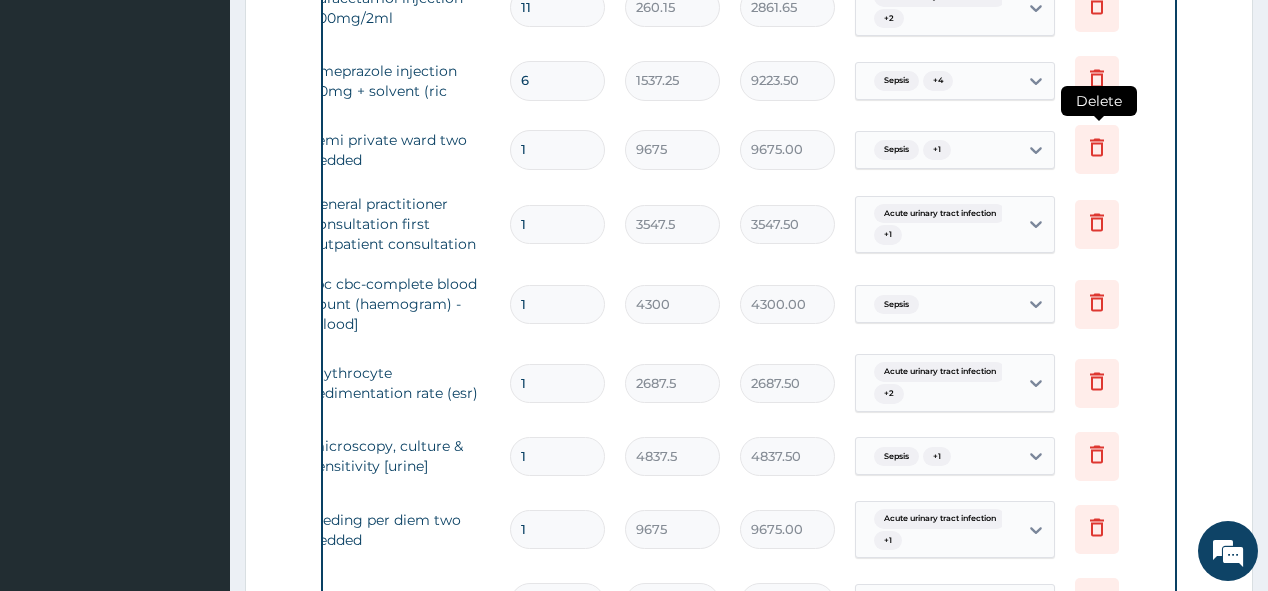click 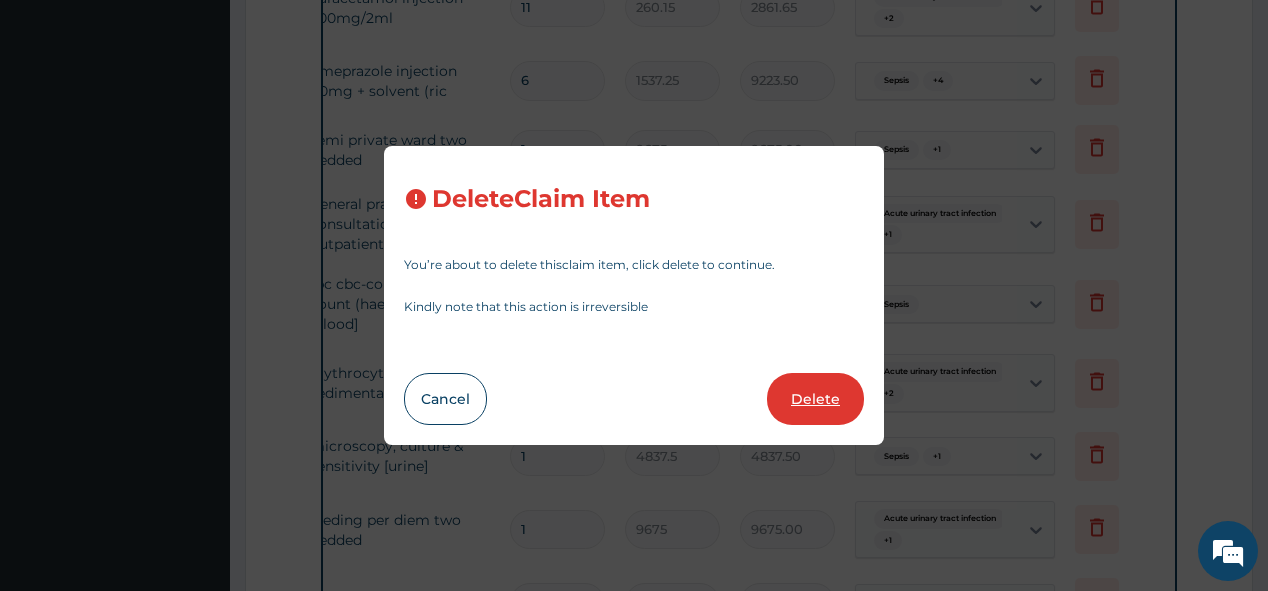 click on "Delete" at bounding box center [815, 399] 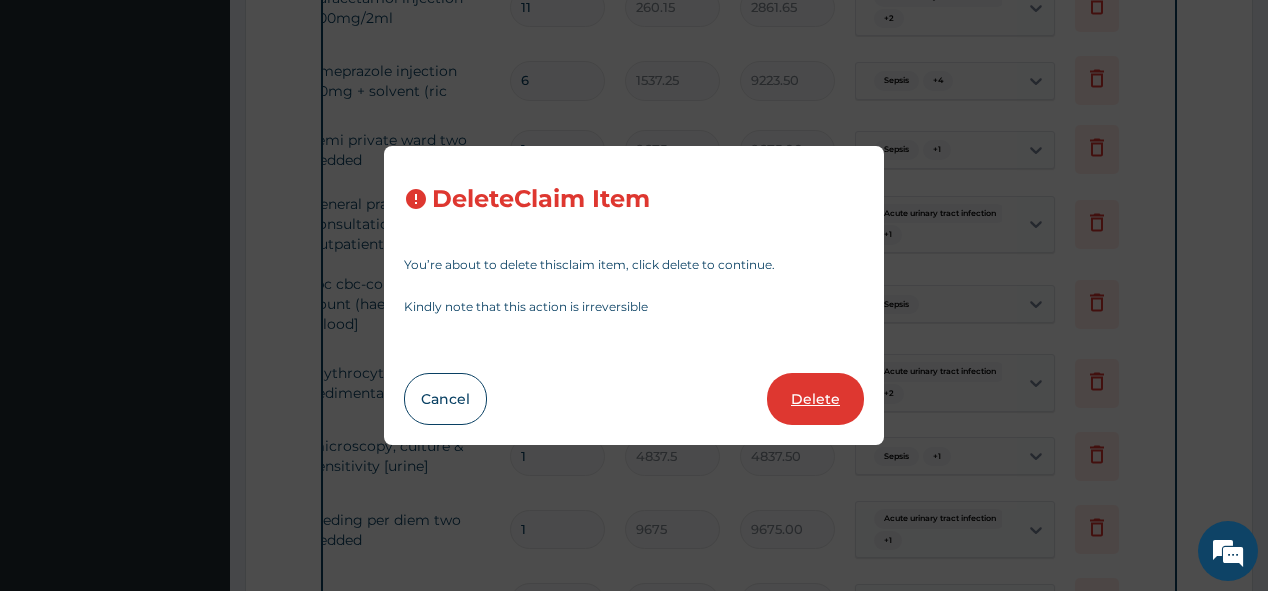 type on "3547.50" 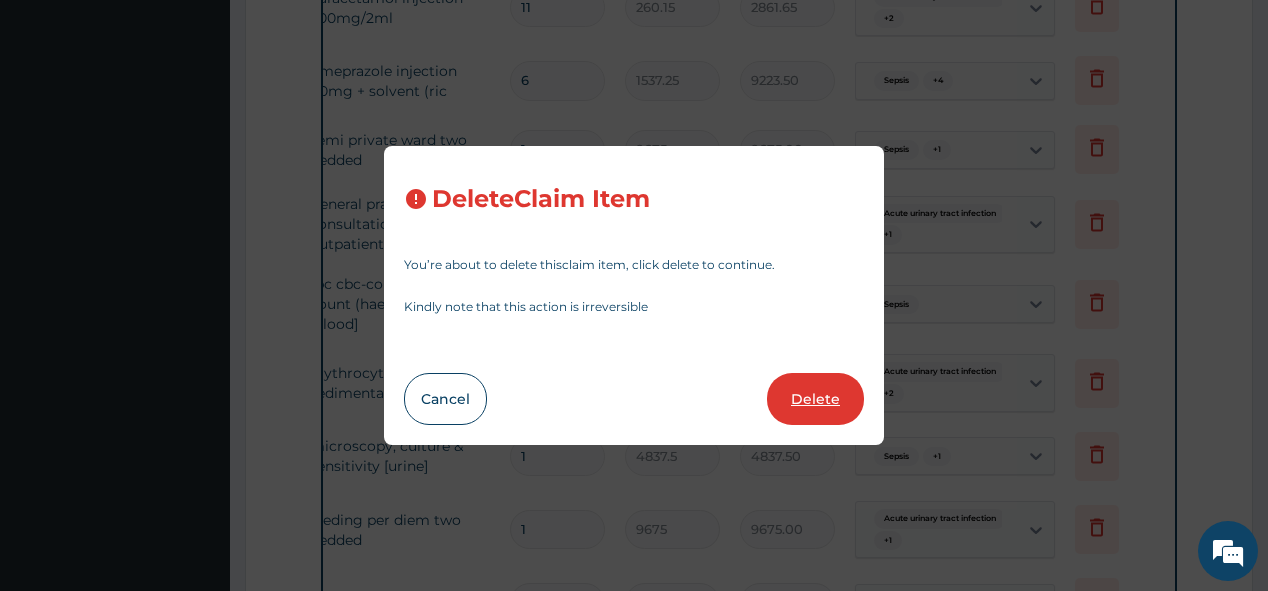 type on "4300.00" 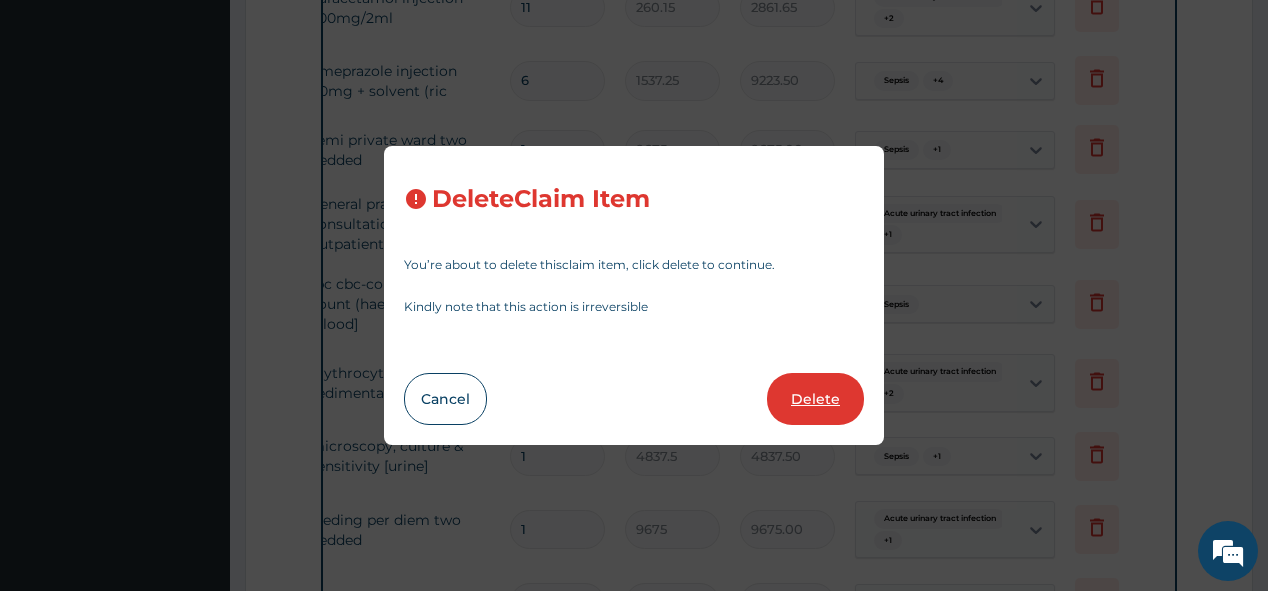type on "2687.5" 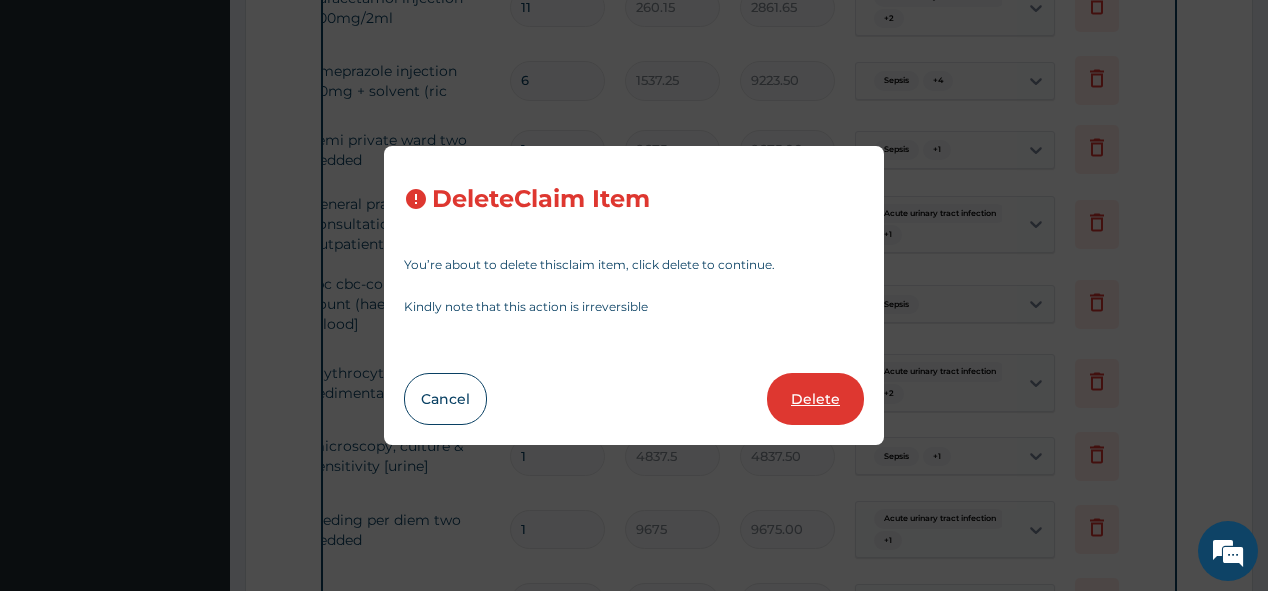 type on "2687.50" 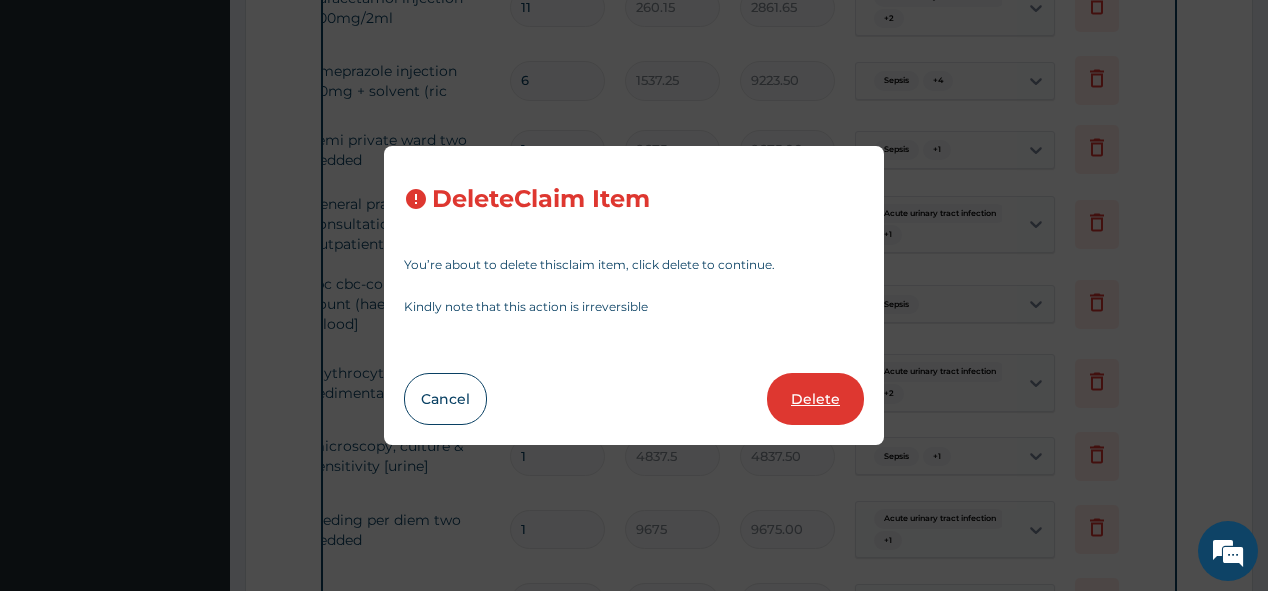 type on "4837.5" 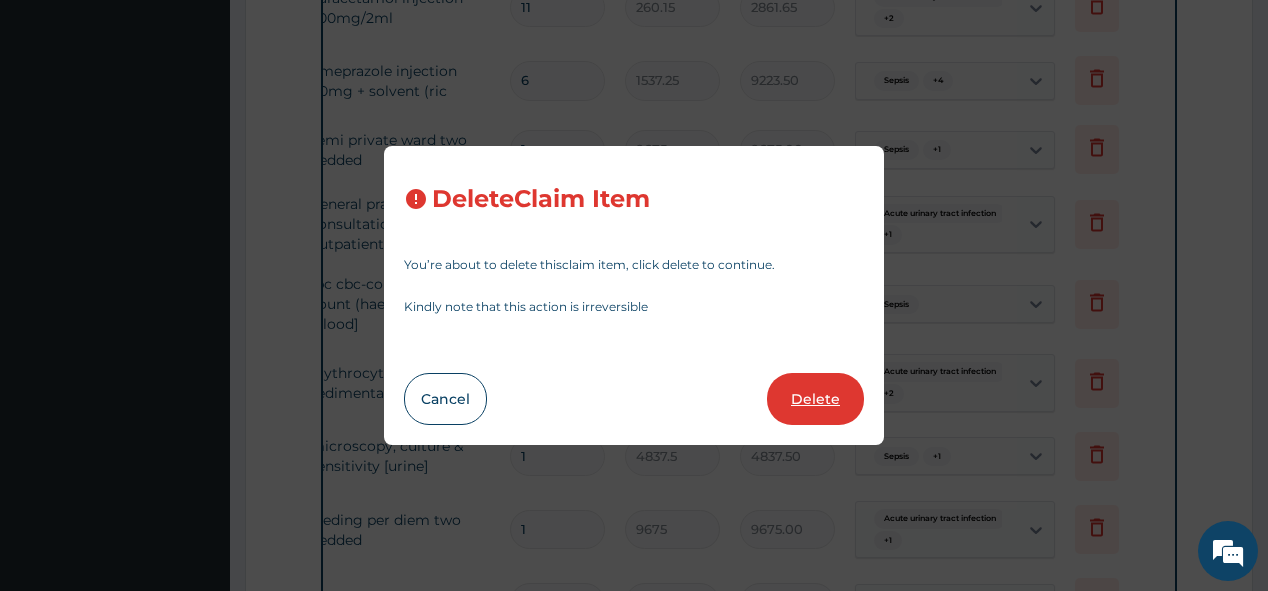 type on "4837.50" 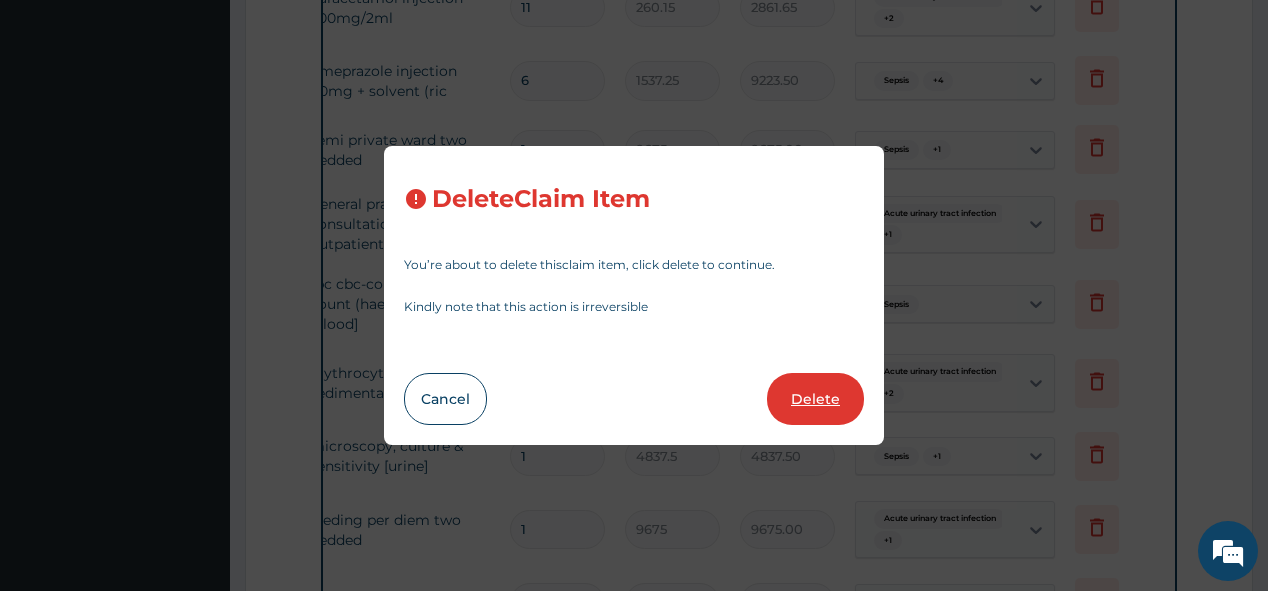 type on "9675" 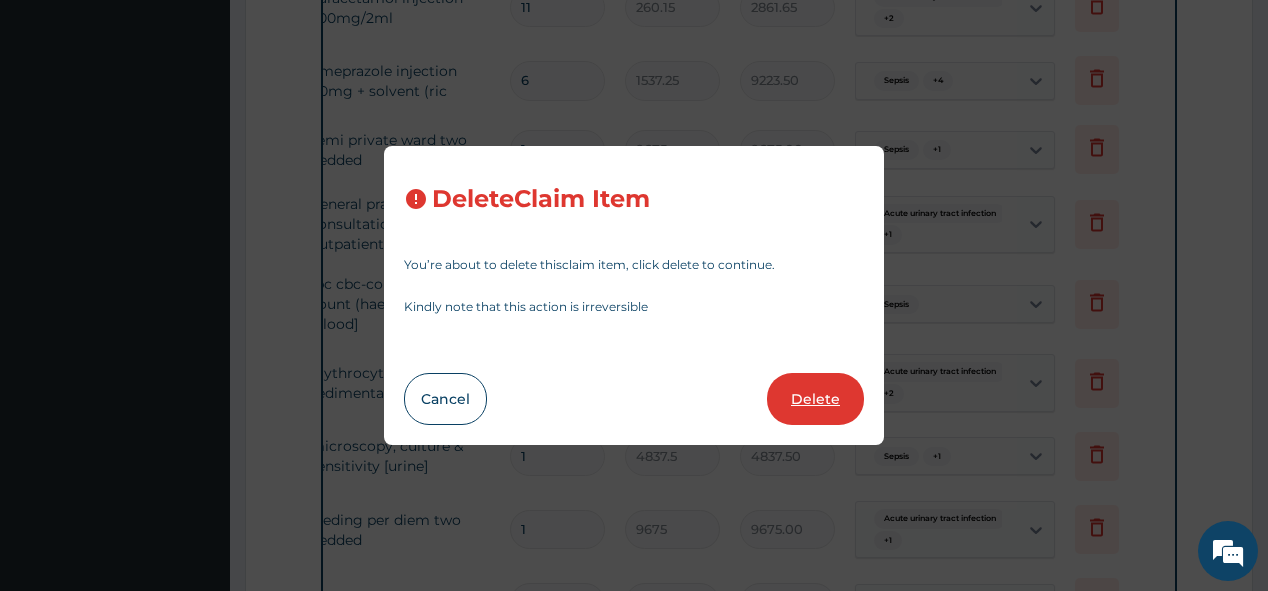 type on "6987.5" 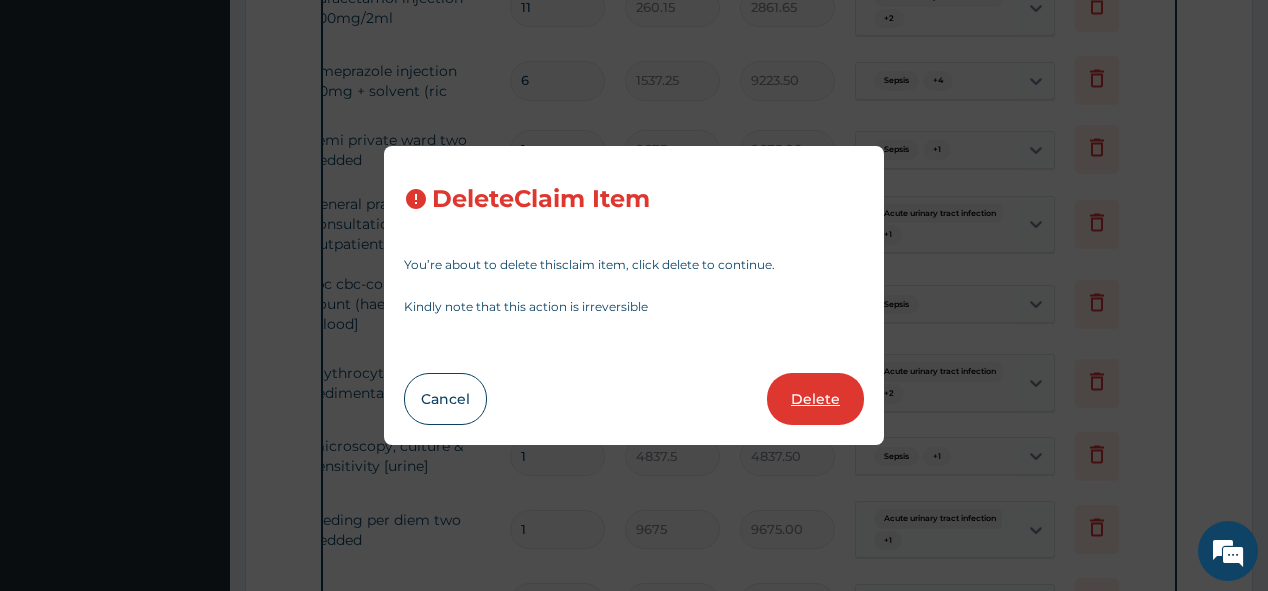 type on "1" 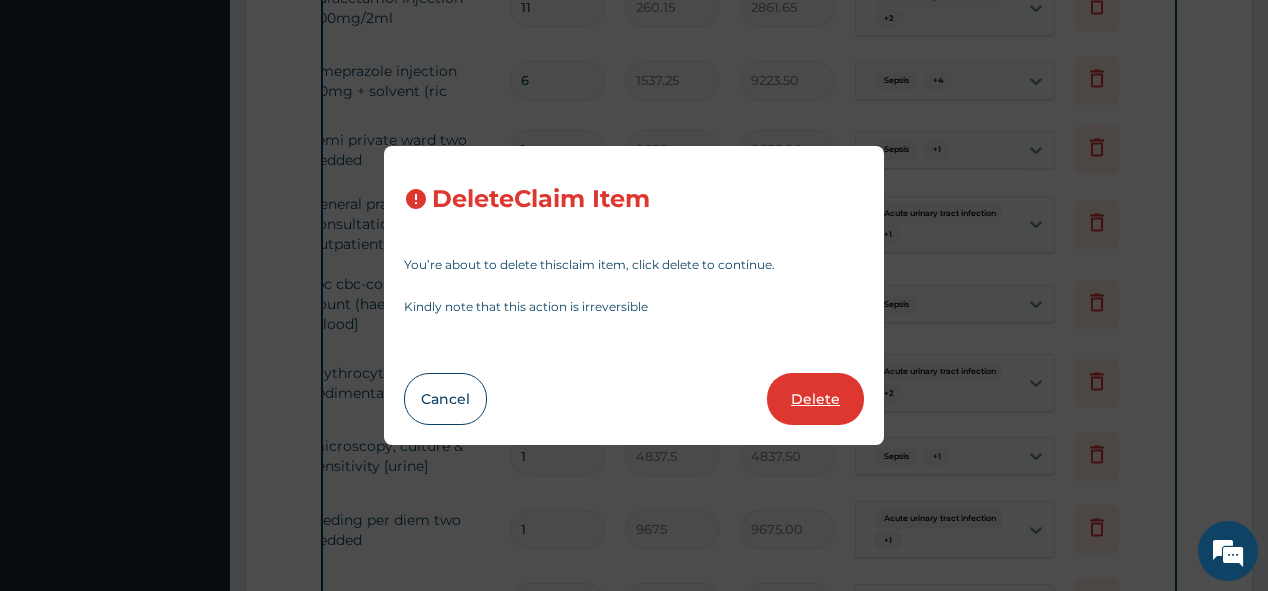 type on "8062.5" 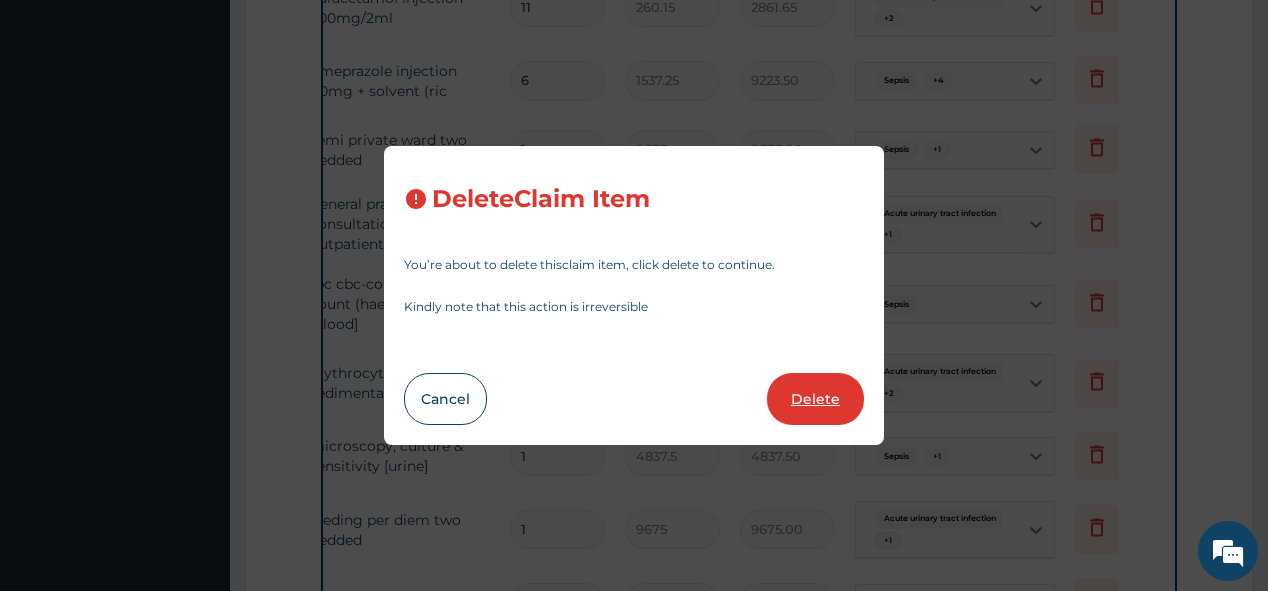 type on "3" 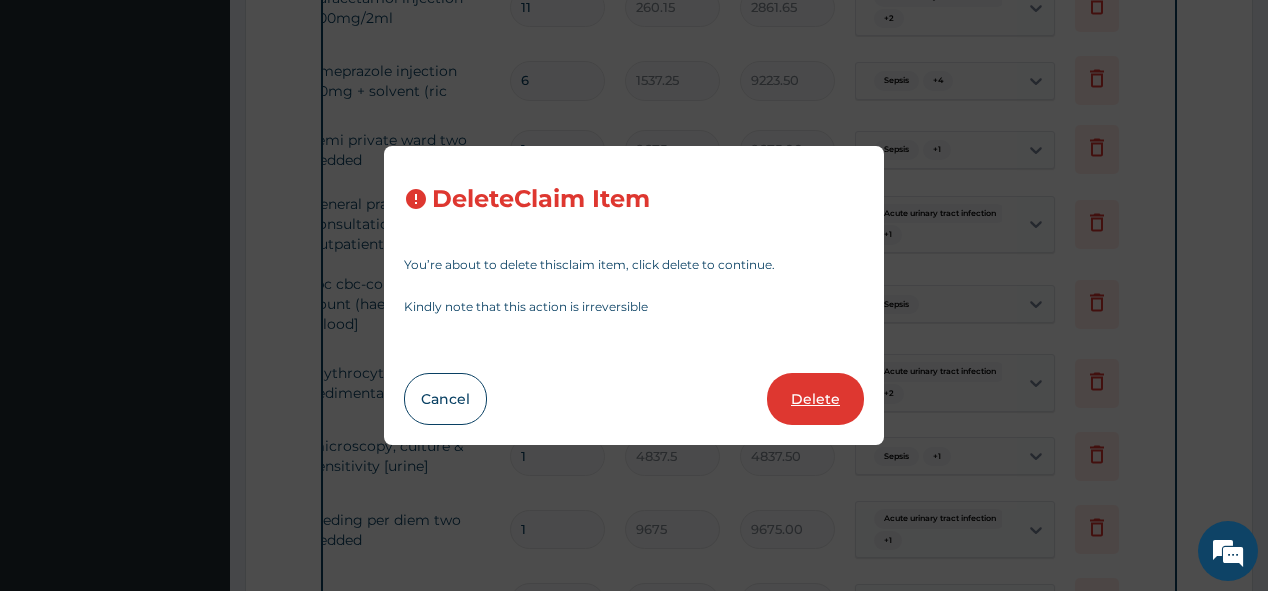 type on "1" 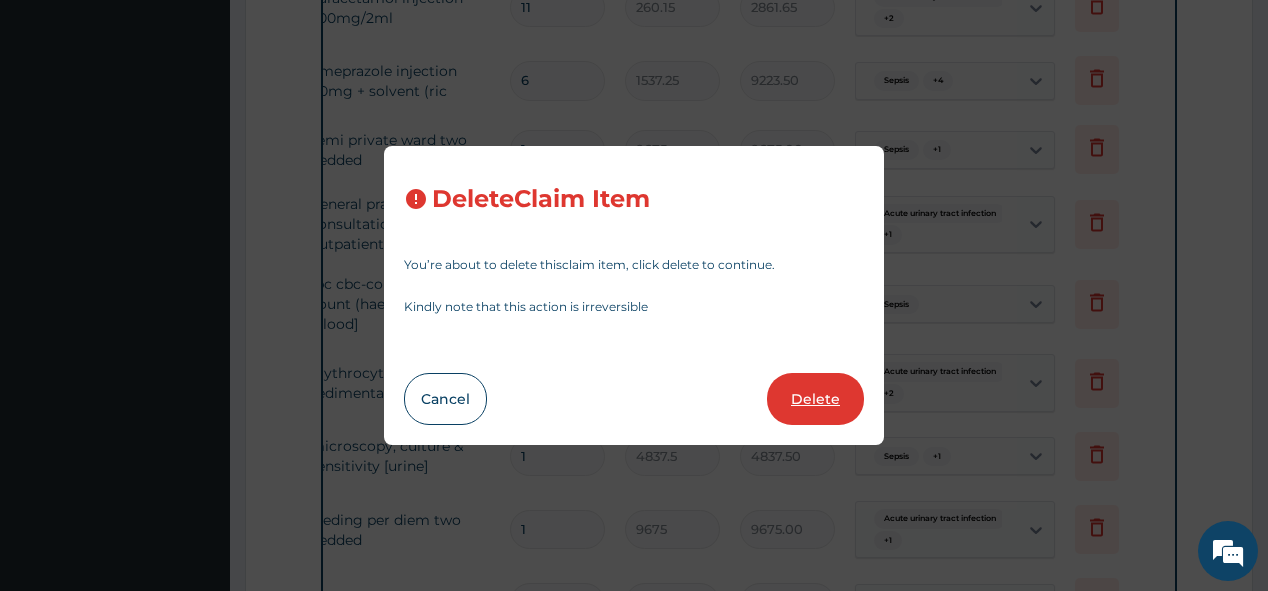 type on "18" 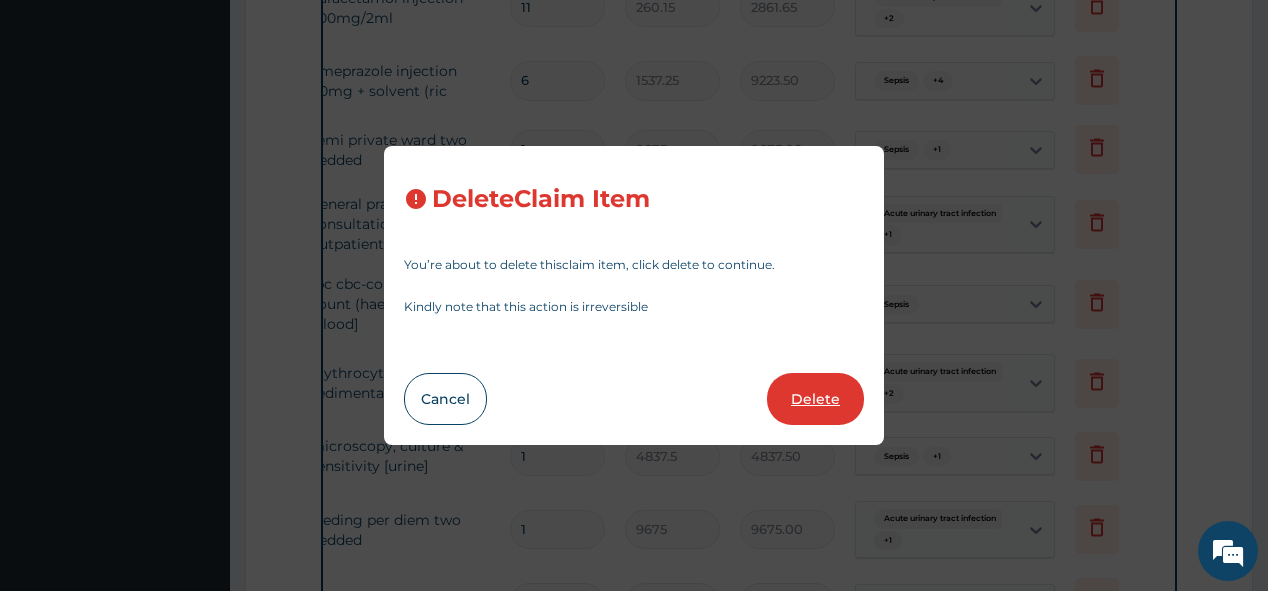 type on "23.65" 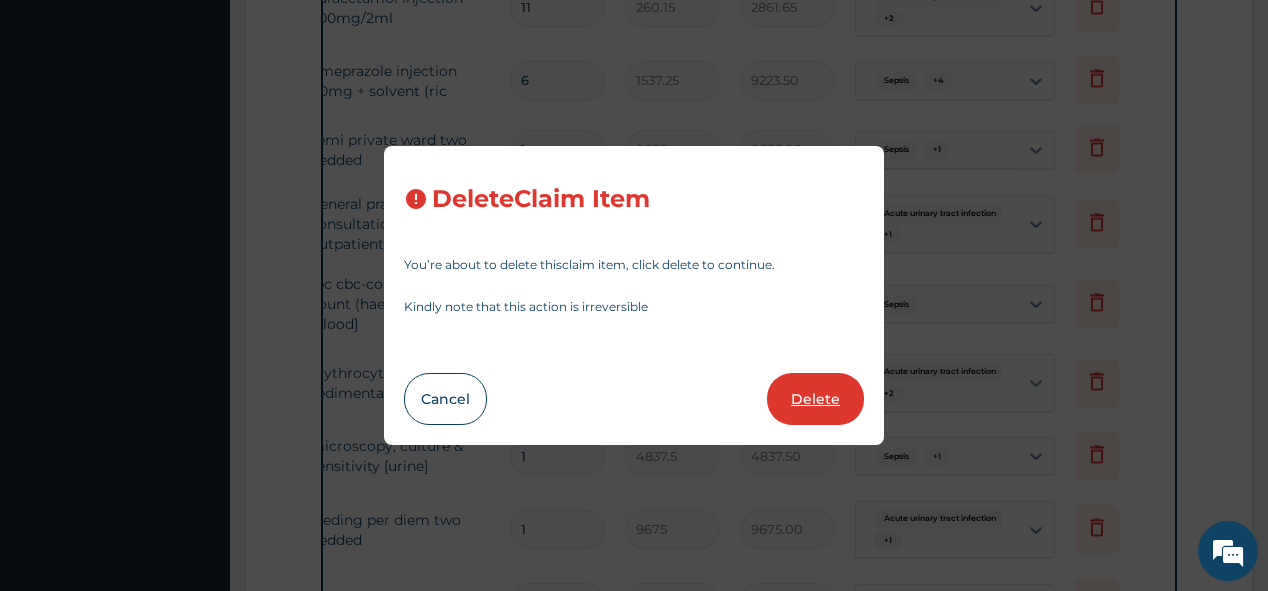 type on "425.70" 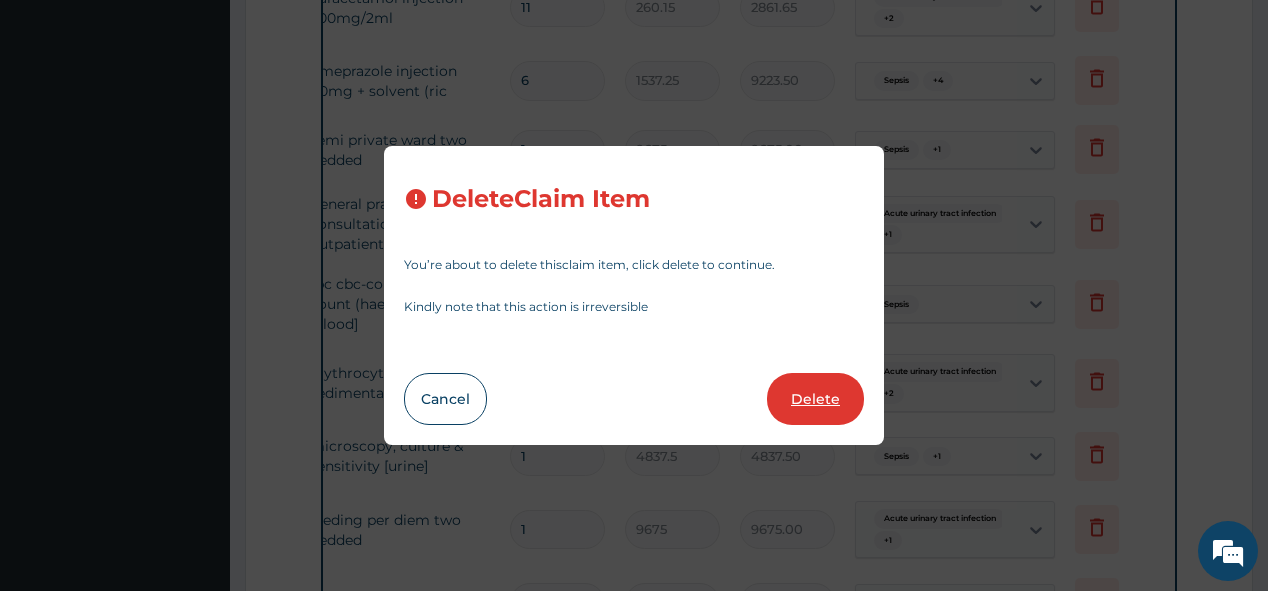 type on "6" 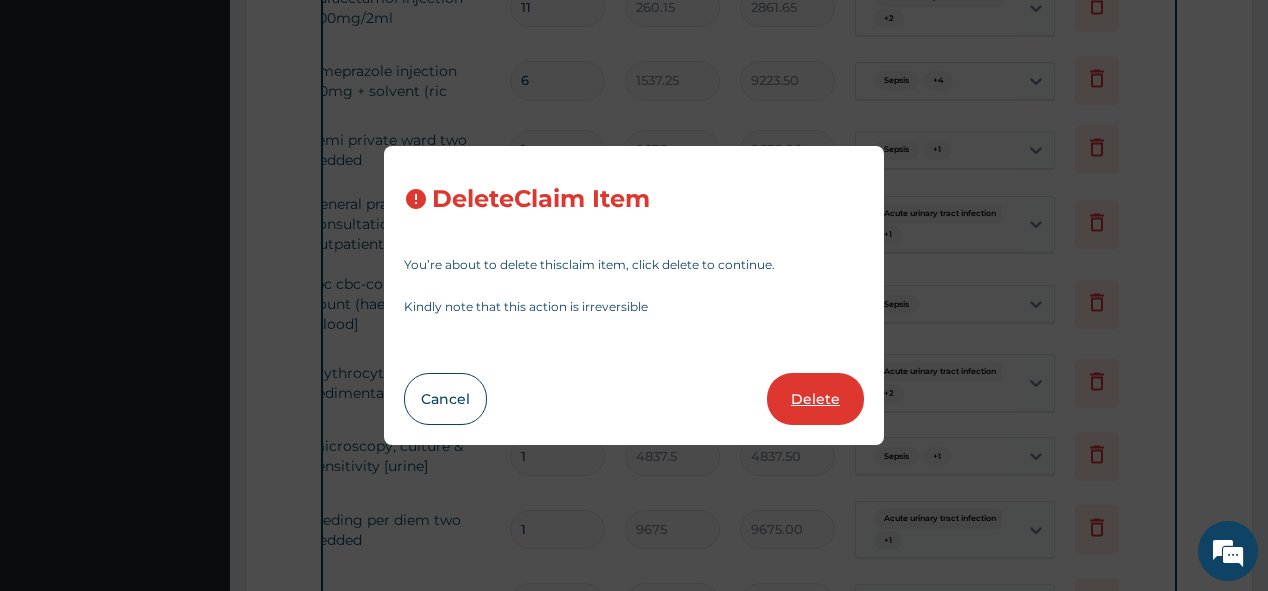 type on "449.35" 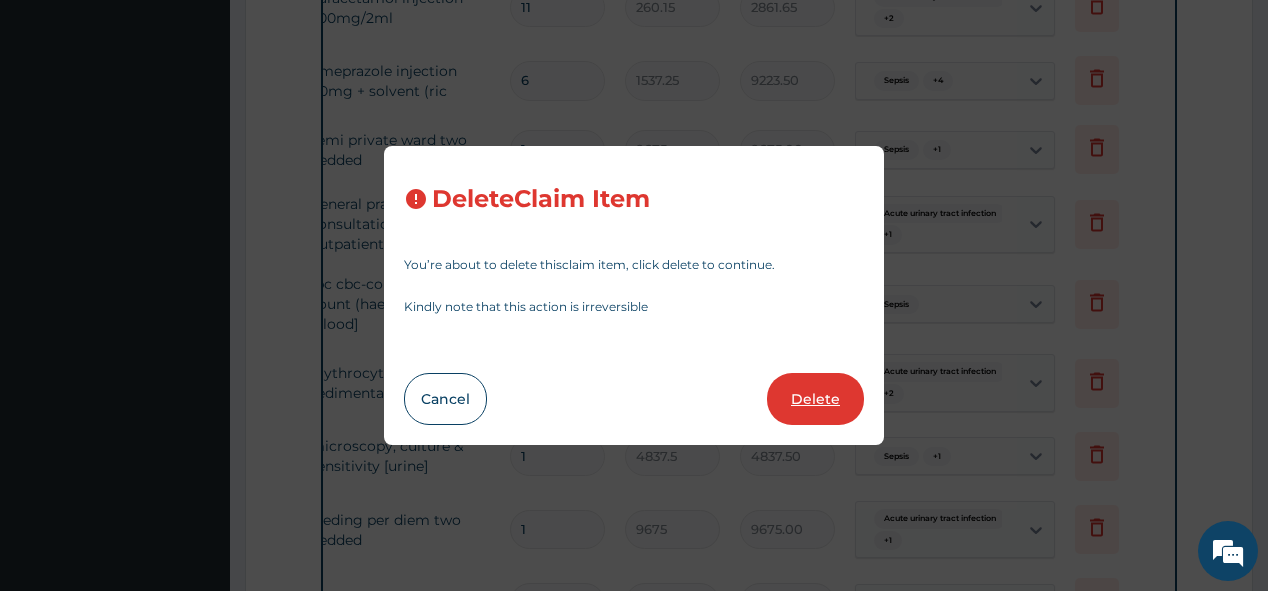type on "2696.10" 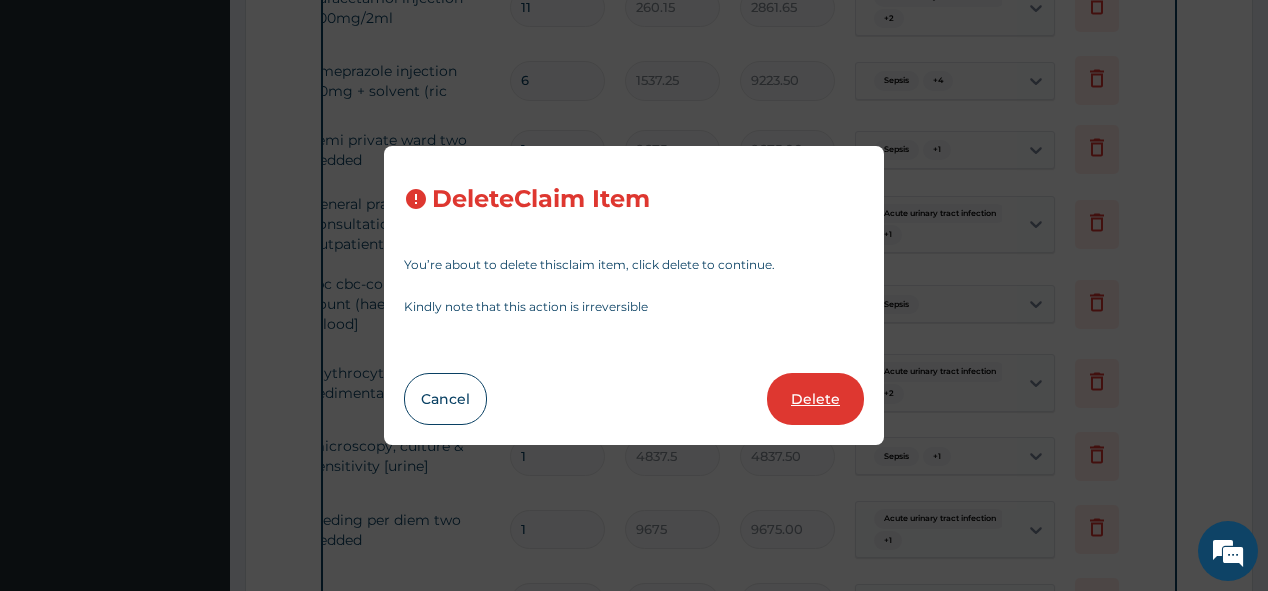 type on "5" 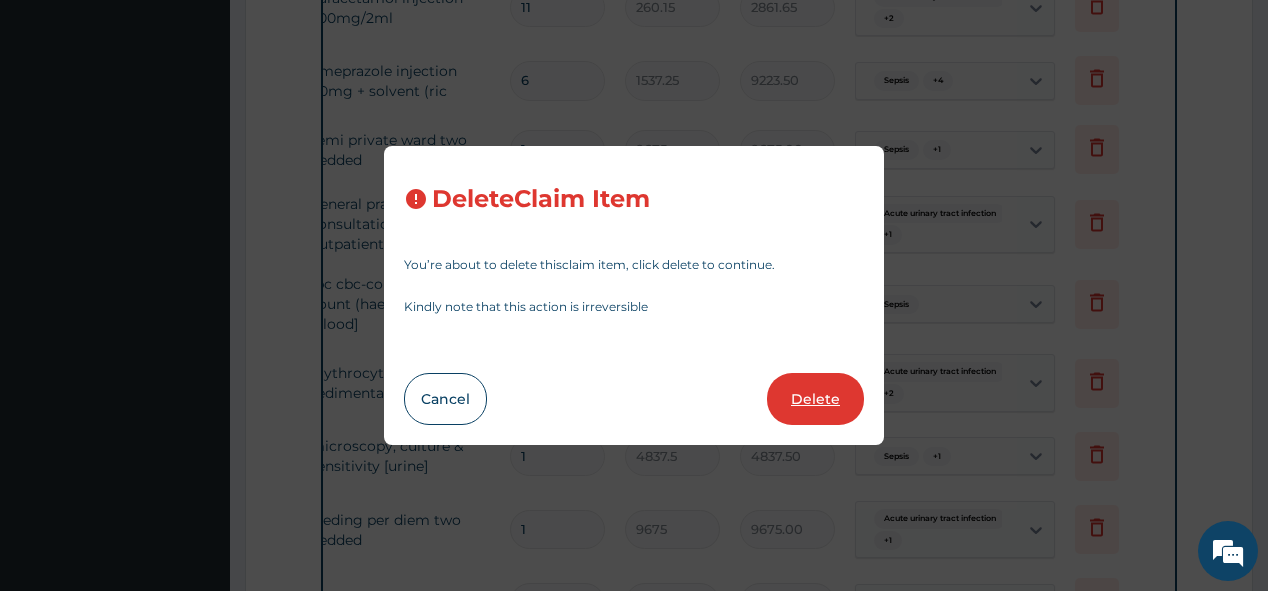 type on "827.75" 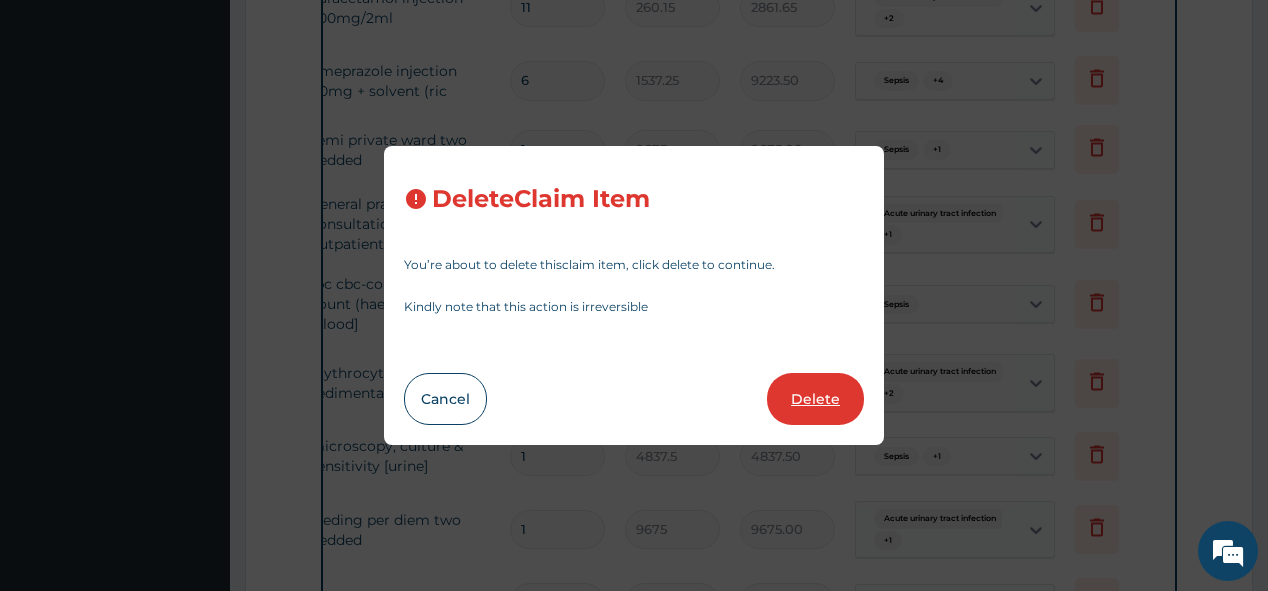 type on "827.75" 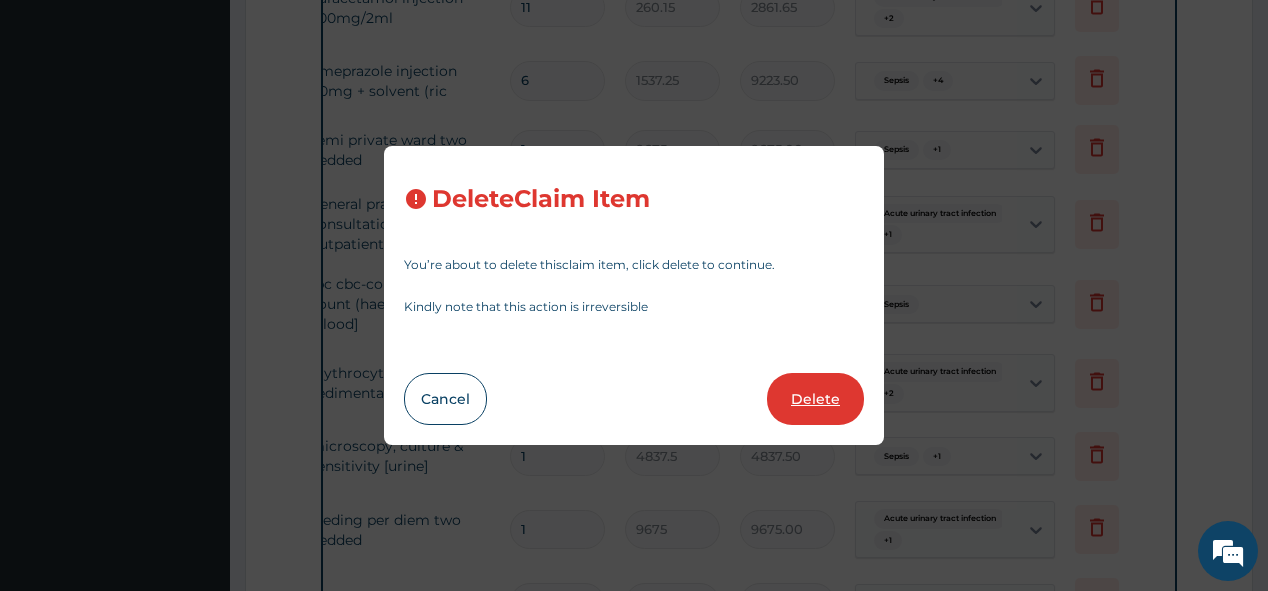 type on "14" 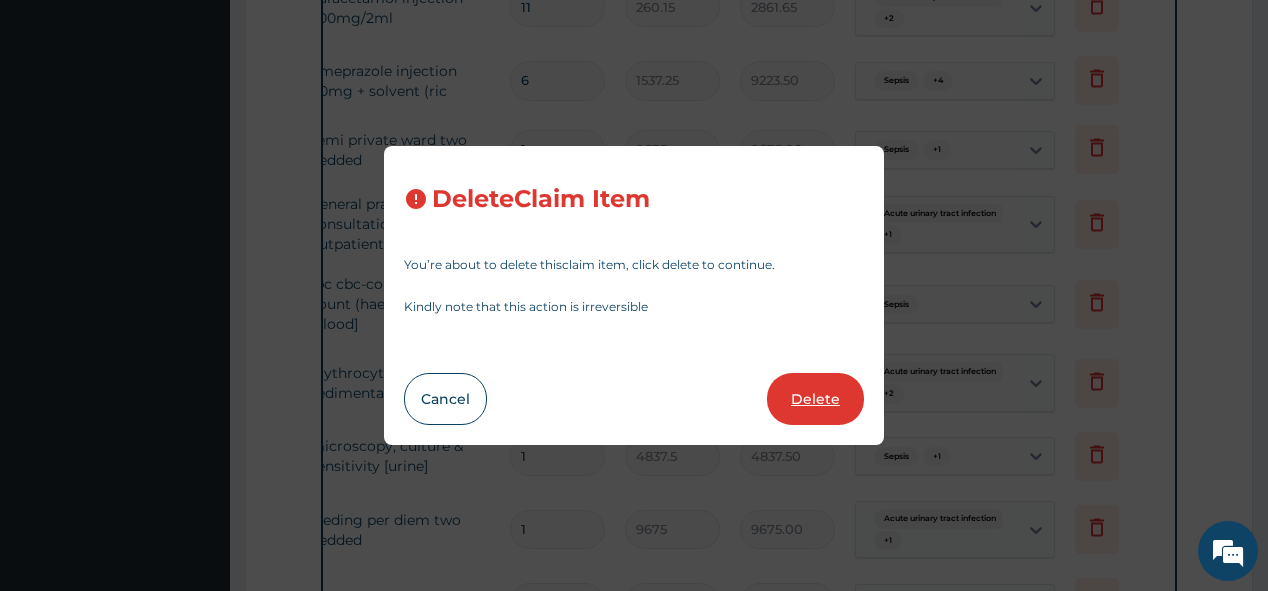 type on "82.775" 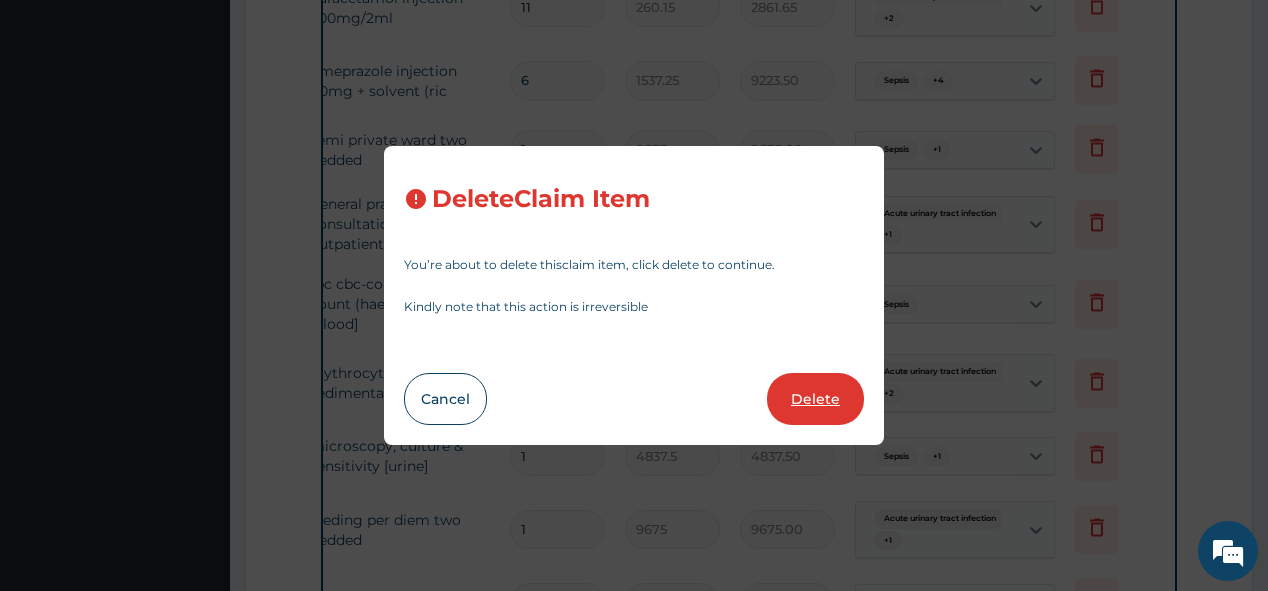type on "21" 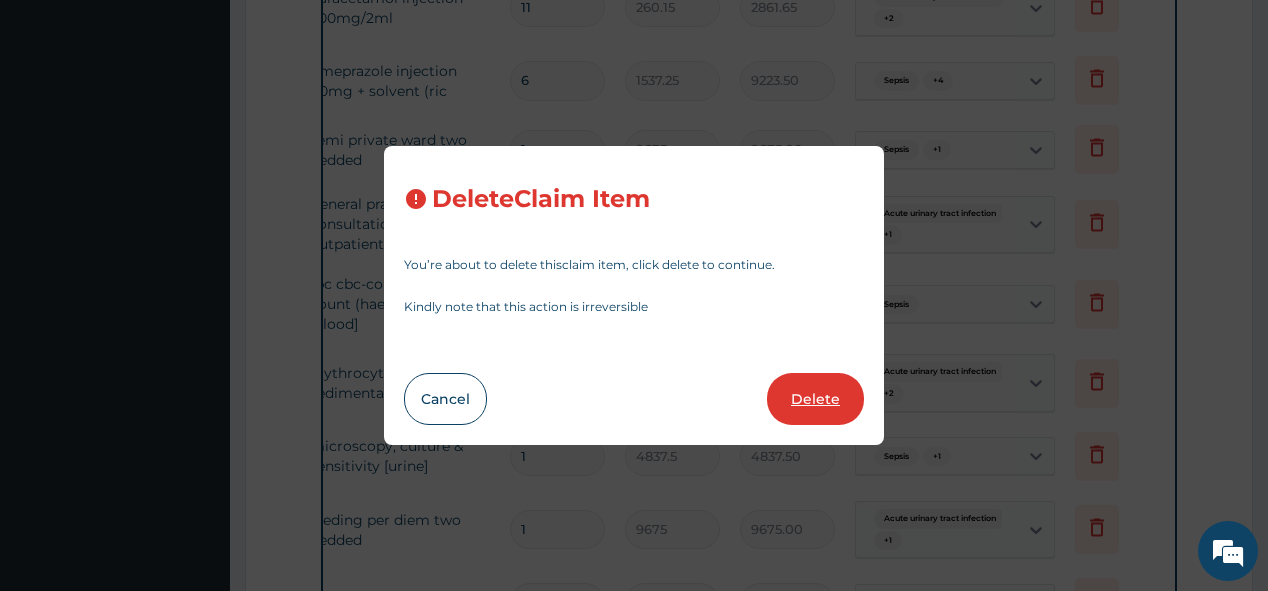 type on "70.95" 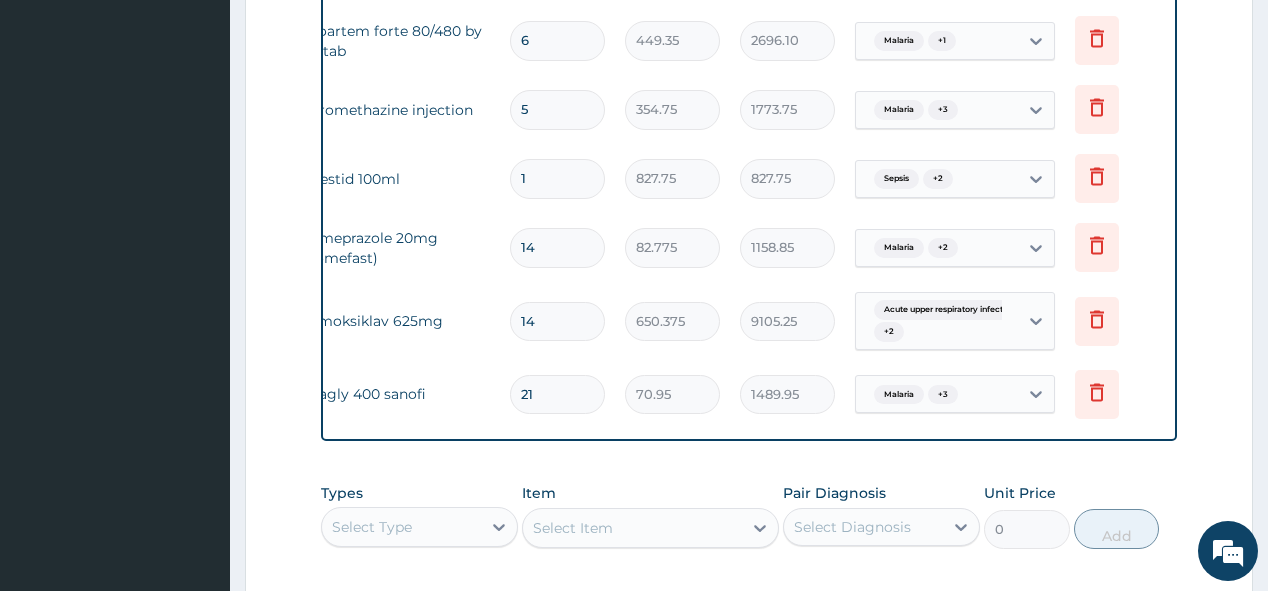 scroll, scrollTop: 2365, scrollLeft: 0, axis: vertical 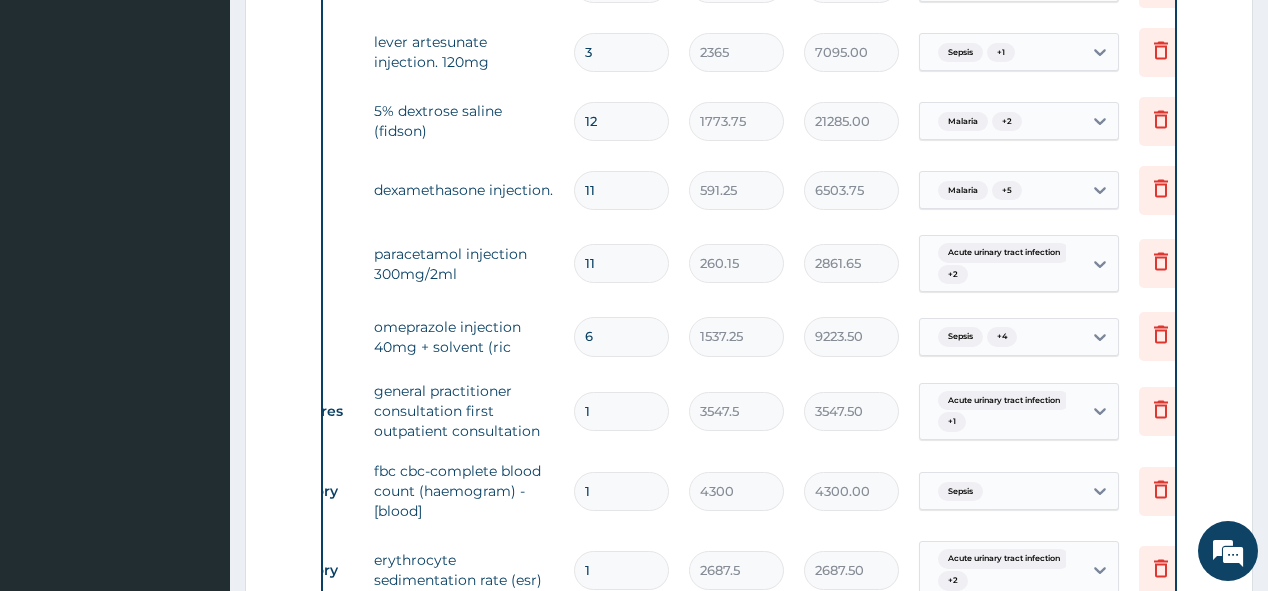 click on "11" at bounding box center (621, 190) 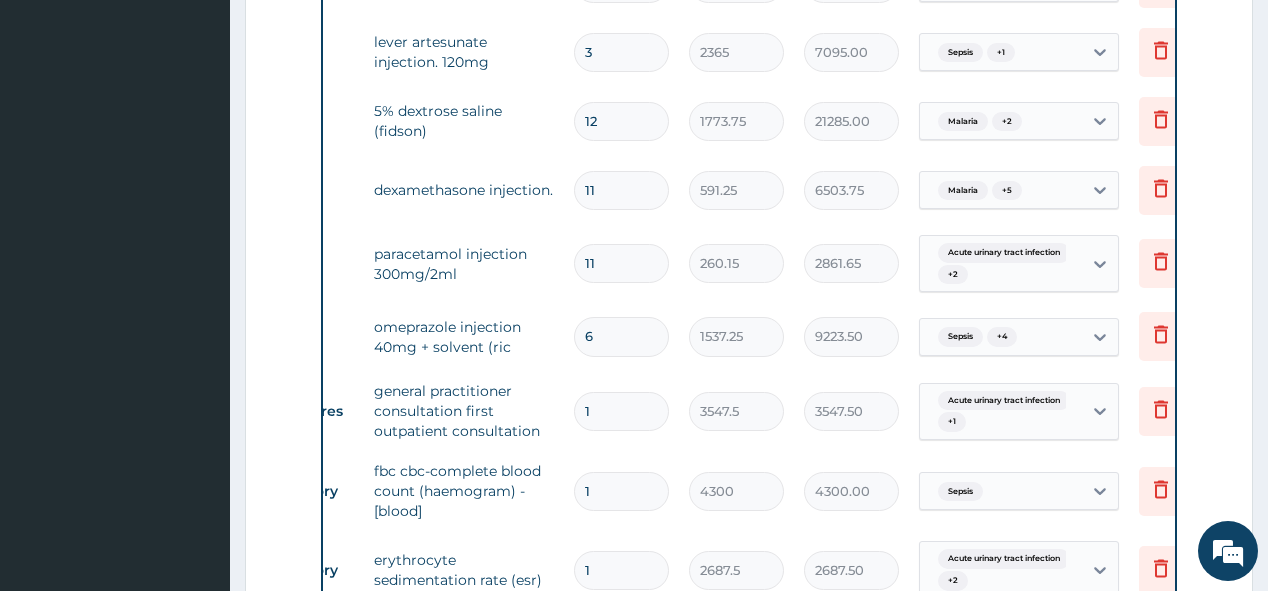 type on "1" 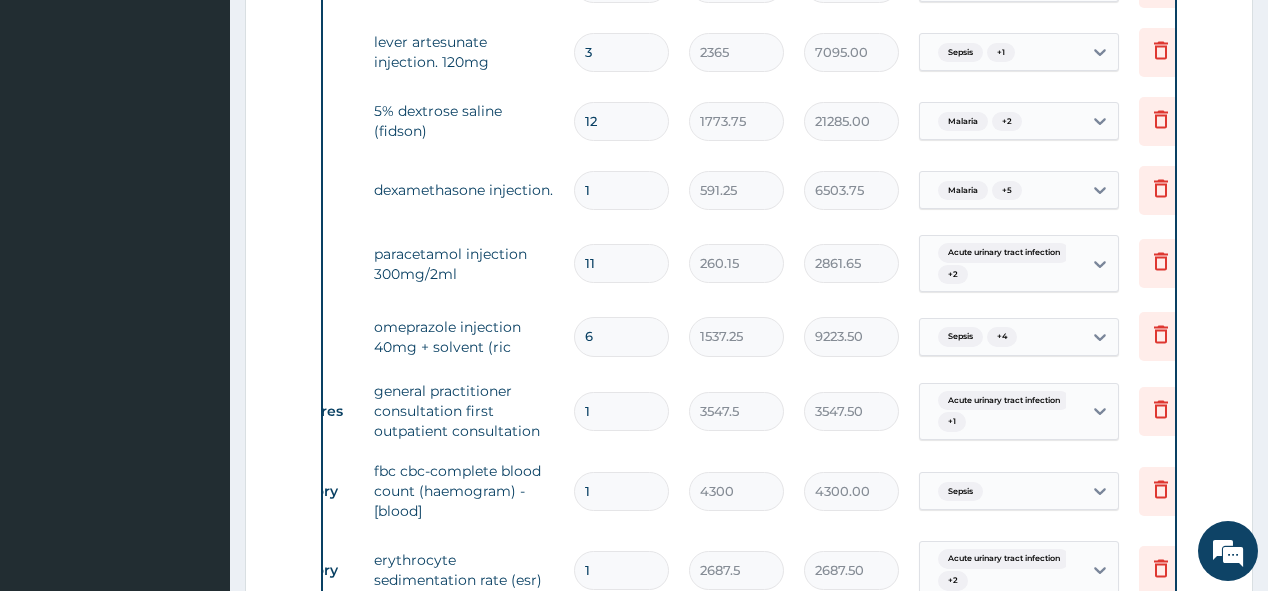 type on "591.25" 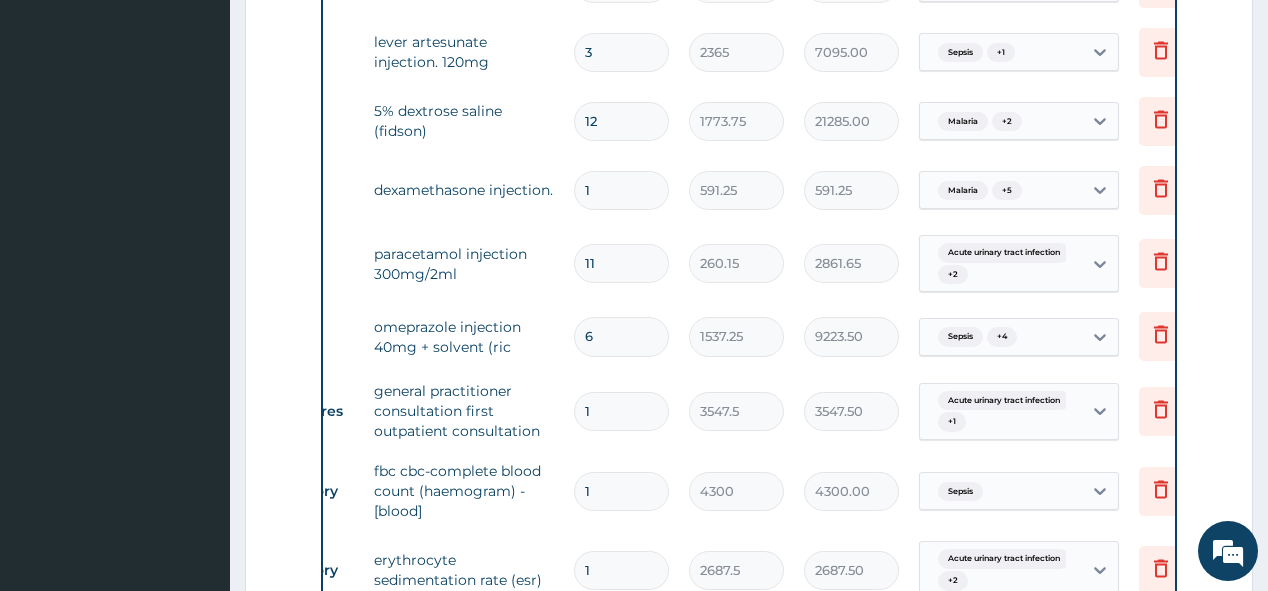 type 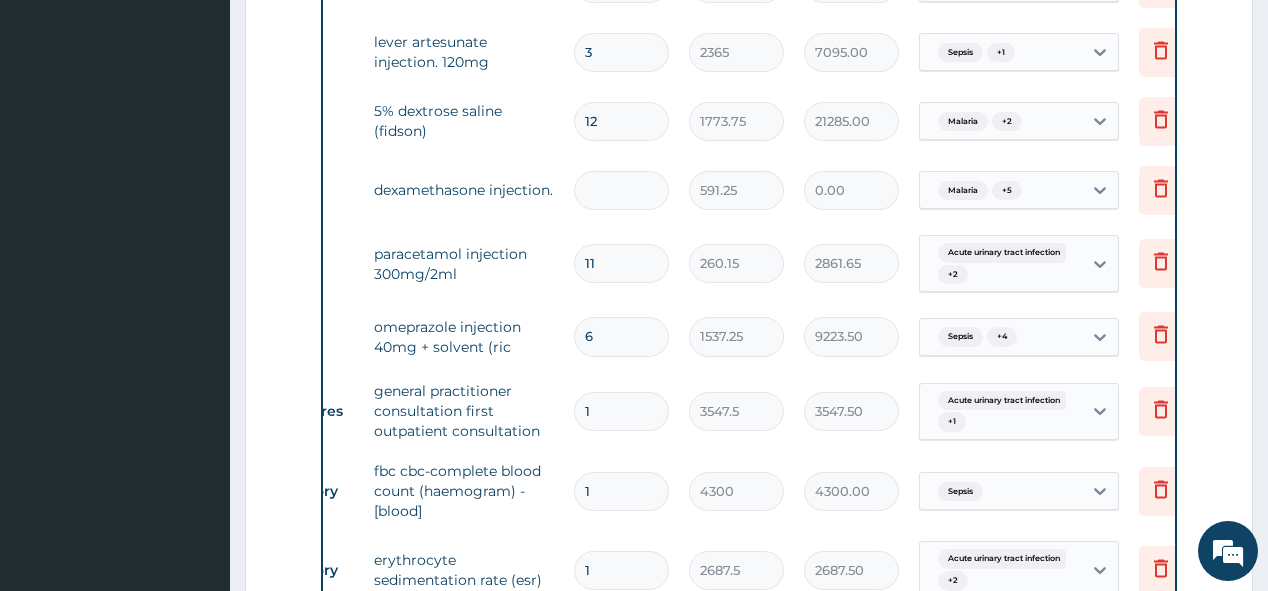 type on "9" 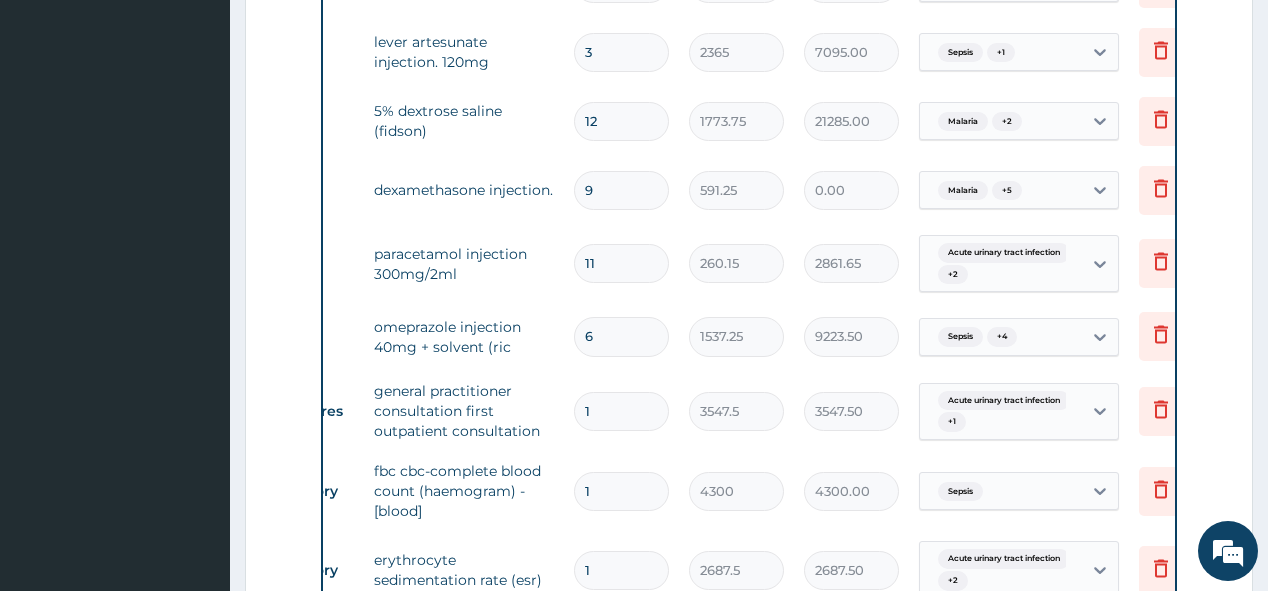 type on "5321.25" 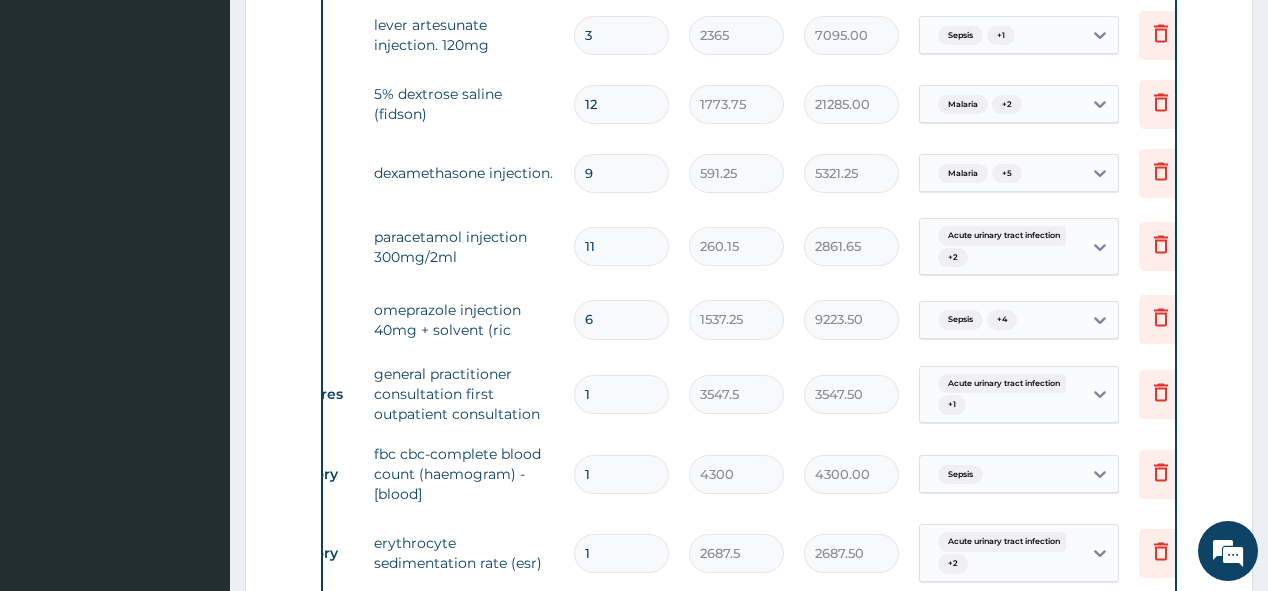 scroll, scrollTop: 1203, scrollLeft: 0, axis: vertical 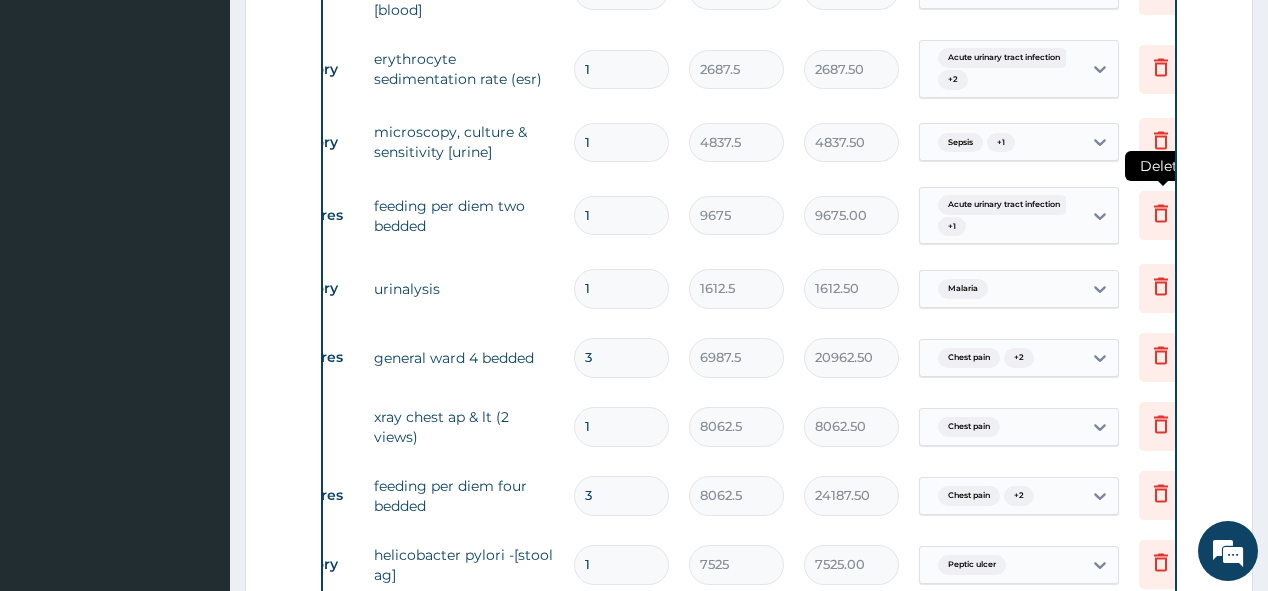 type on "9" 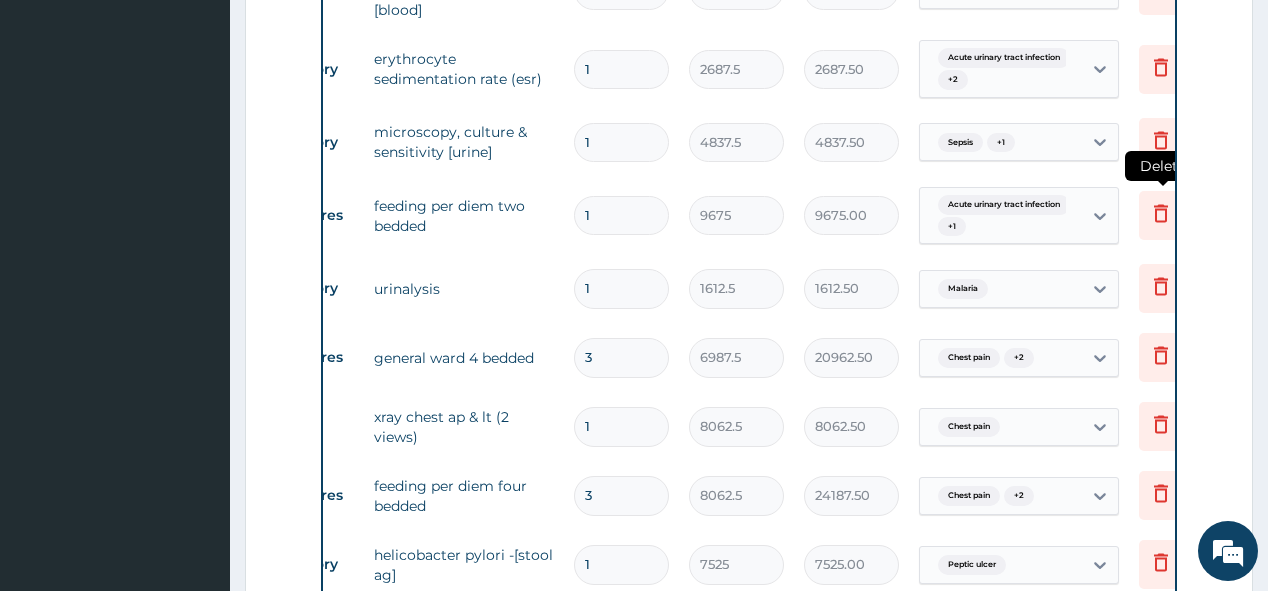 click 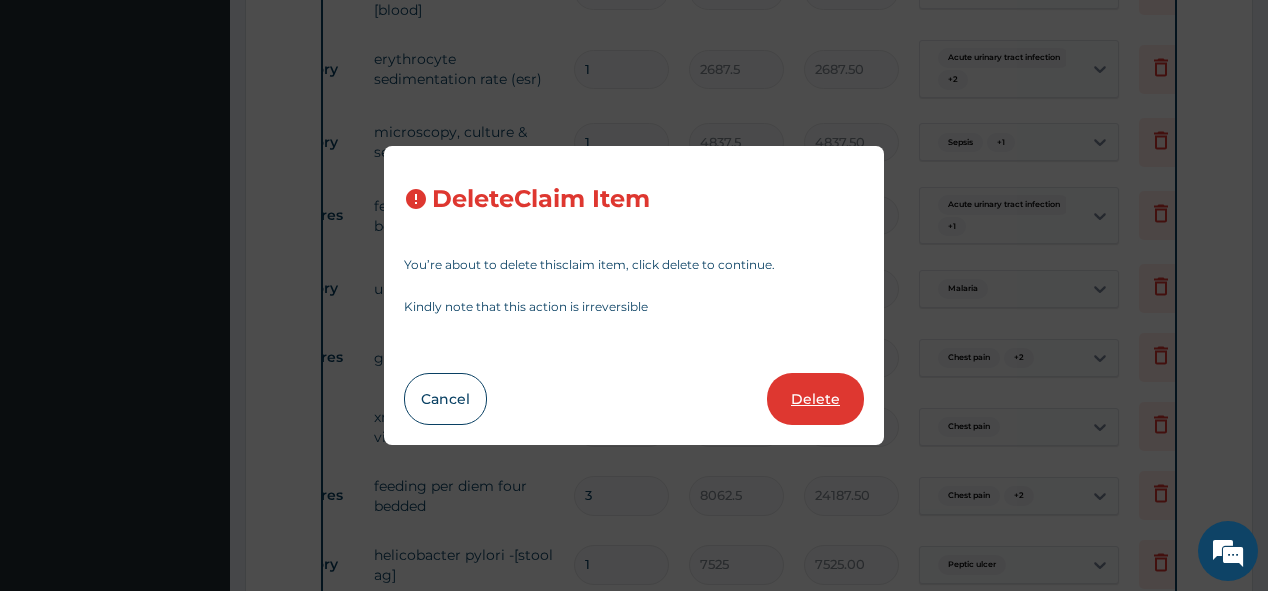 click on "Delete" at bounding box center [815, 399] 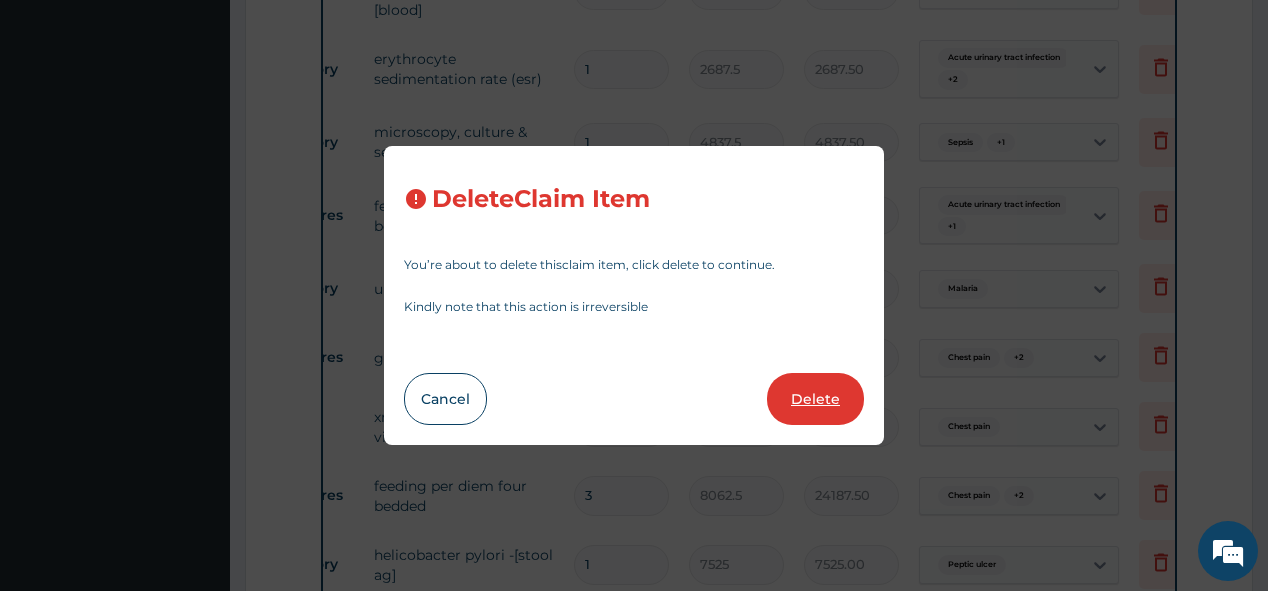 type on "1612.5" 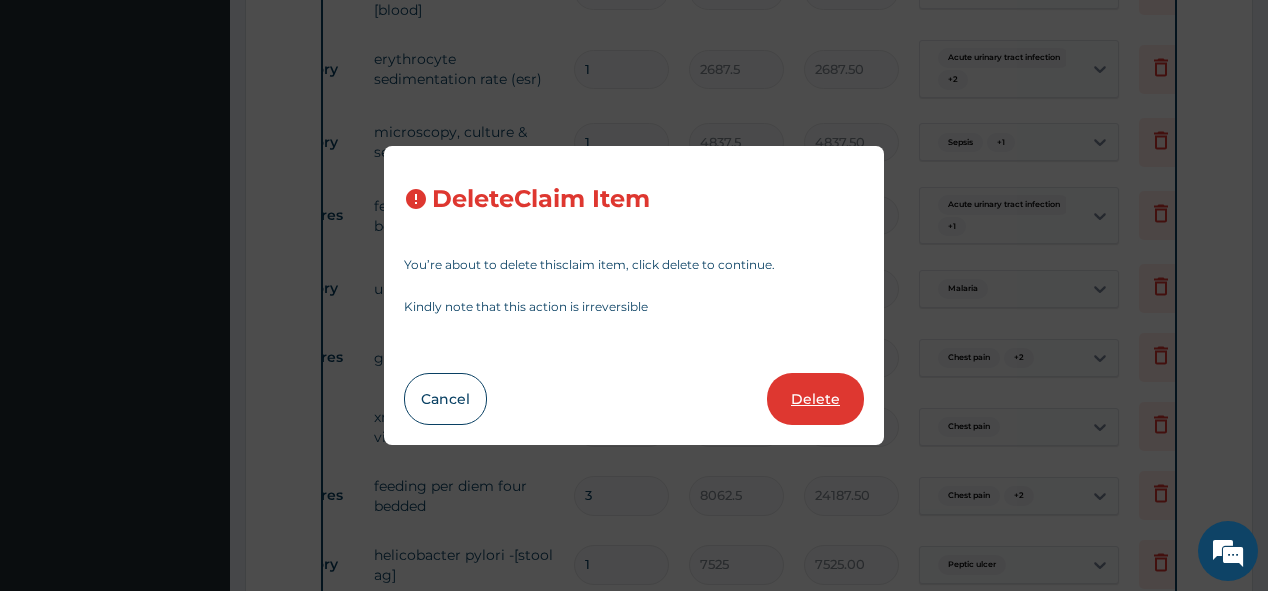 type on "1612.50" 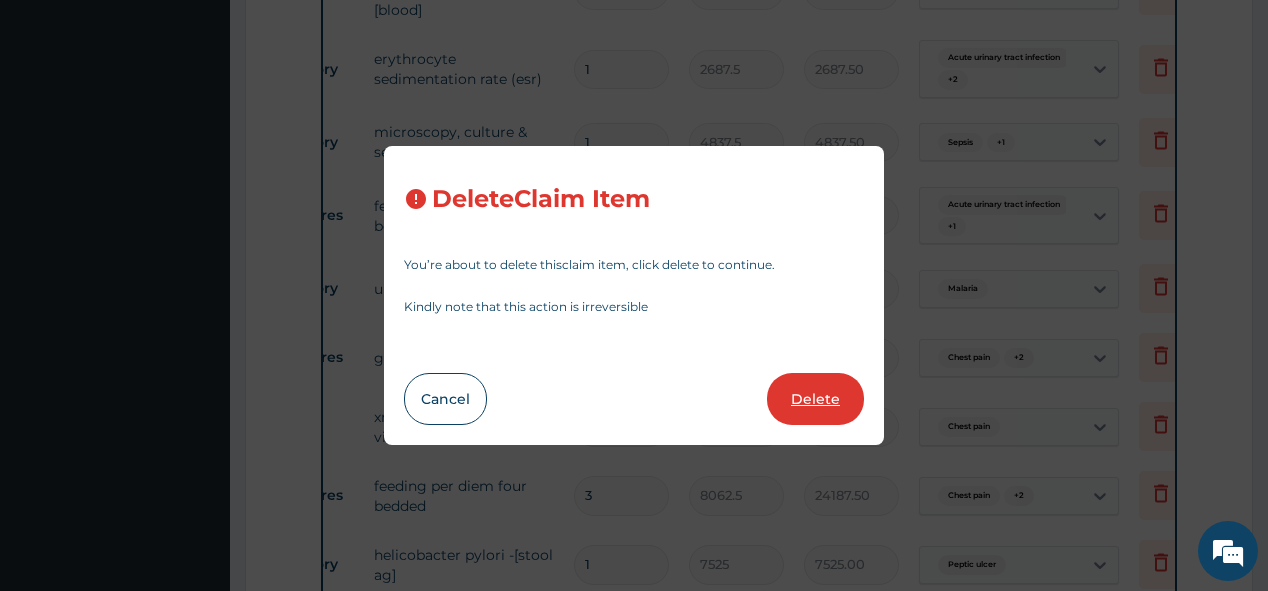 type on "1" 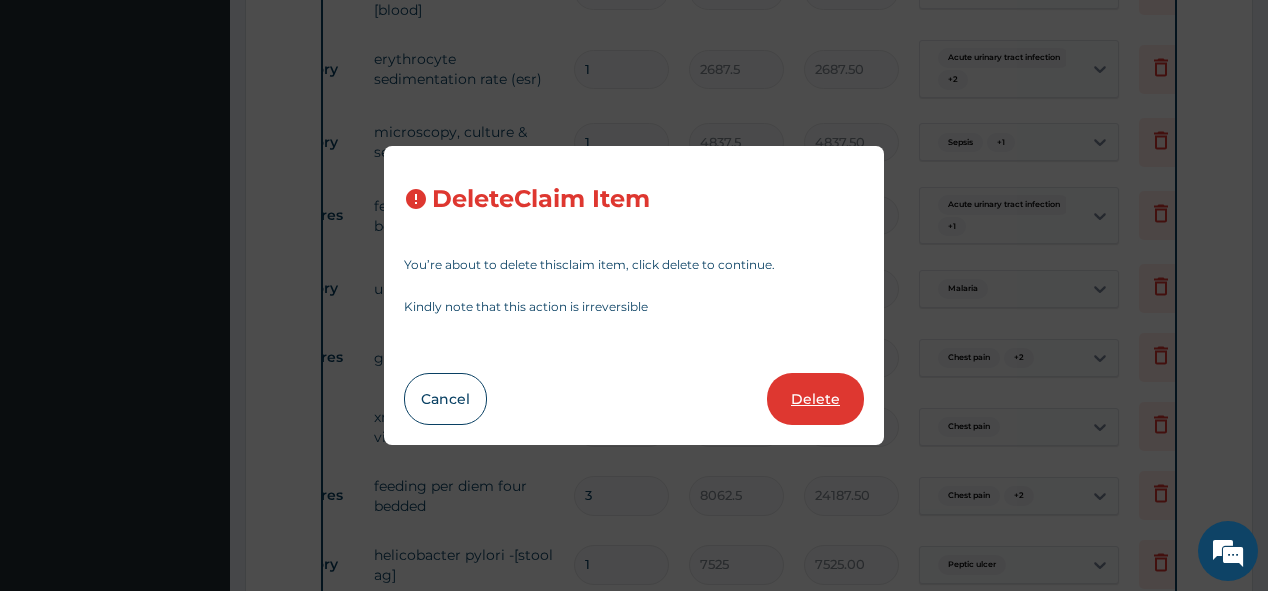 type on "8062.50" 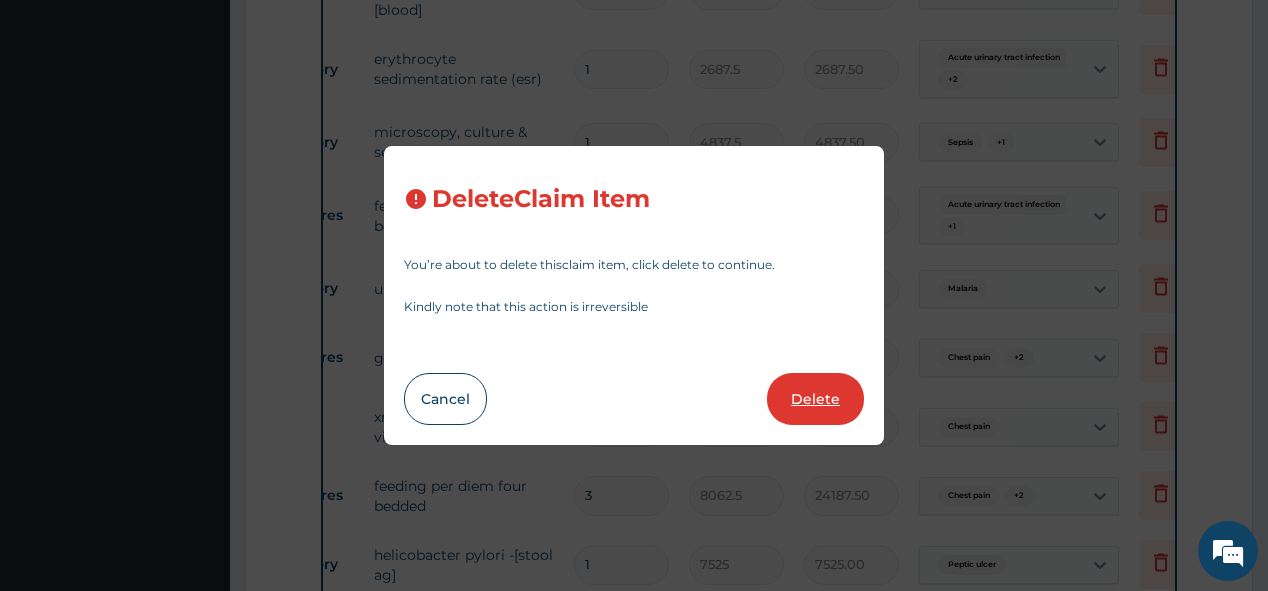 type on "24187.50" 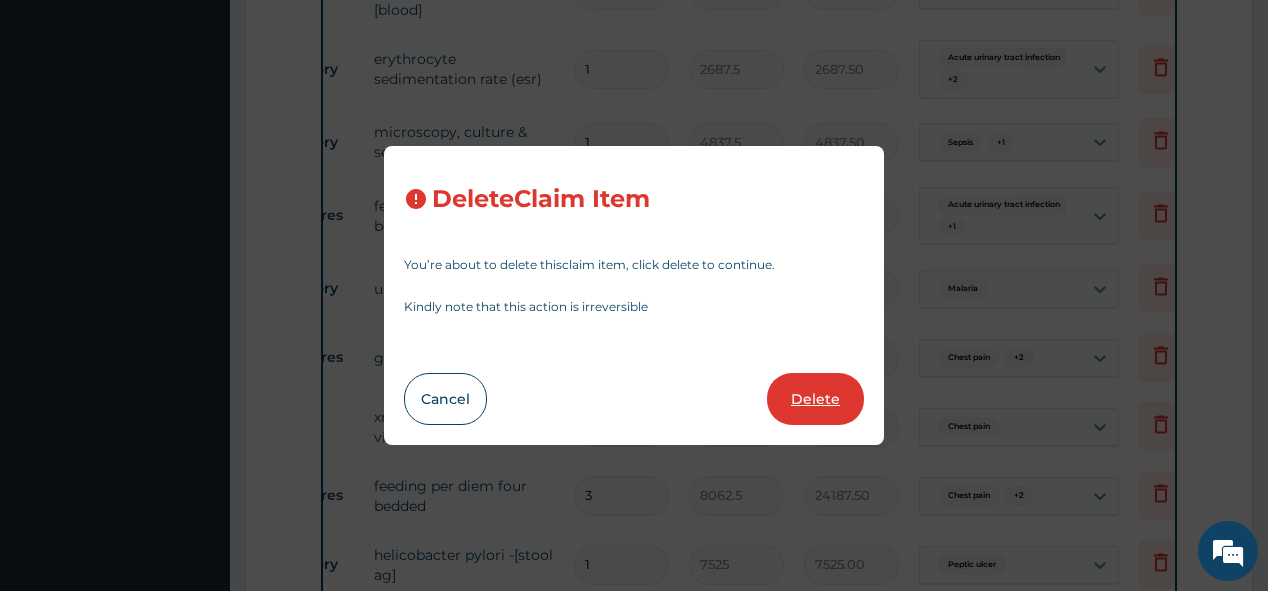 type on "1" 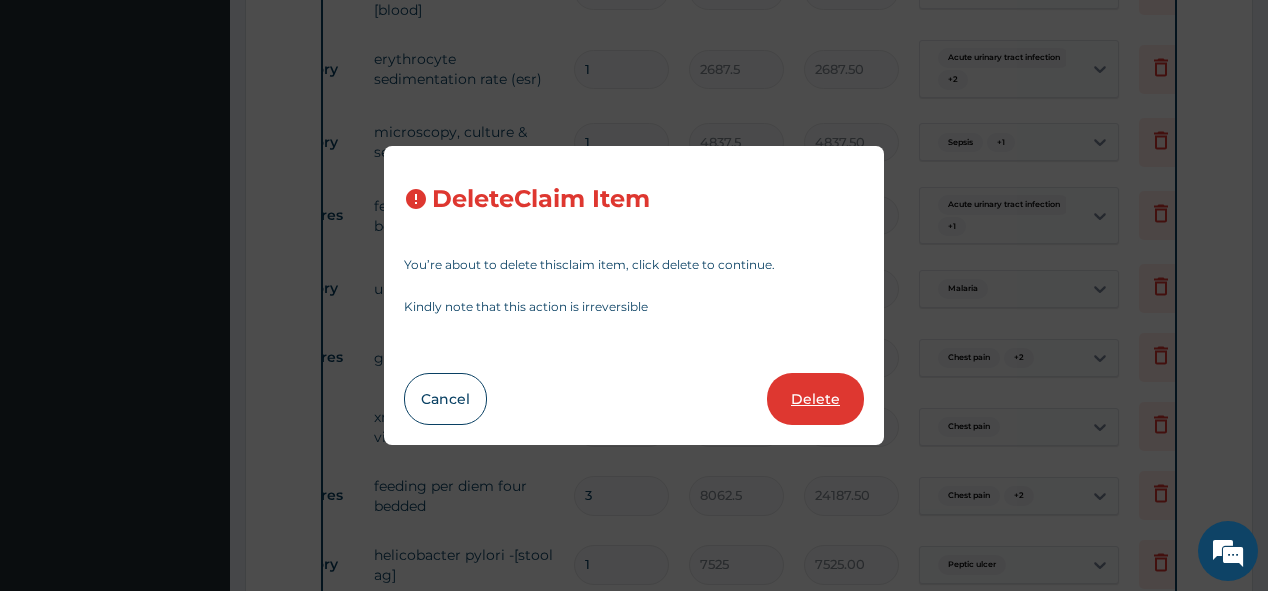type on "7525" 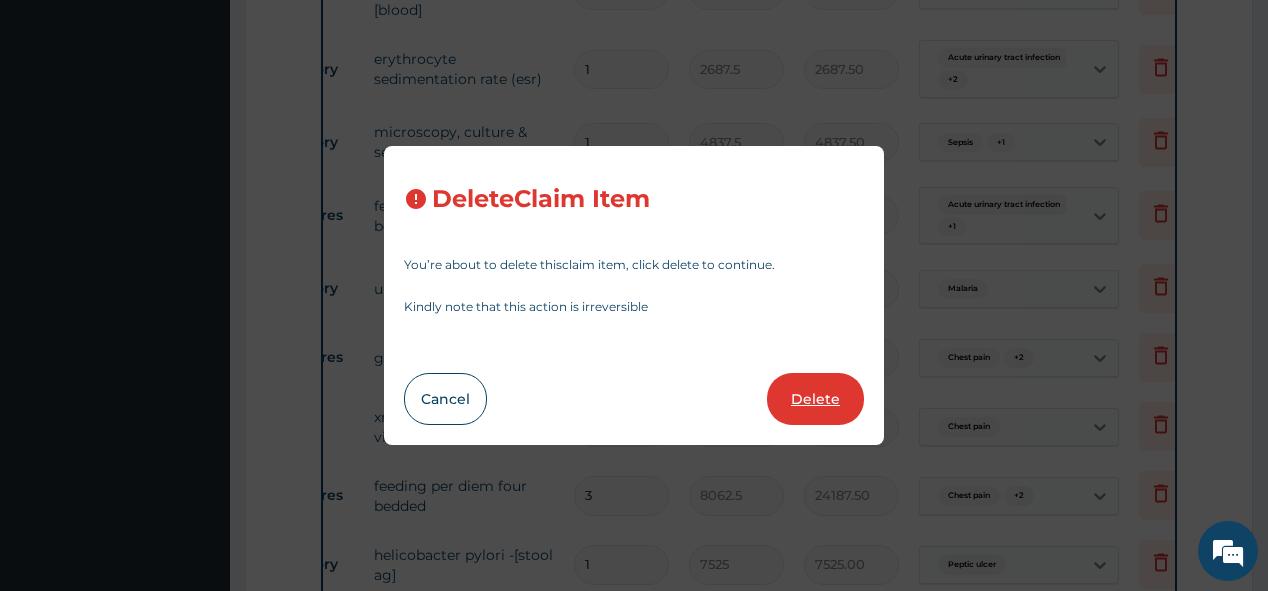 type on "7525.00" 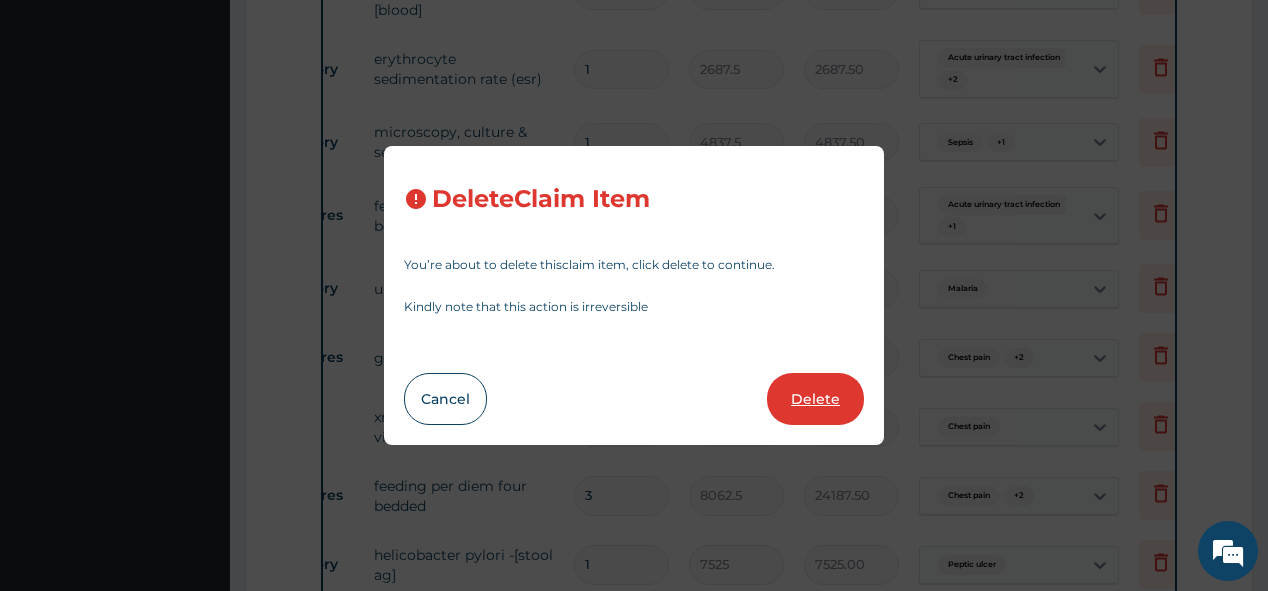 type on "18" 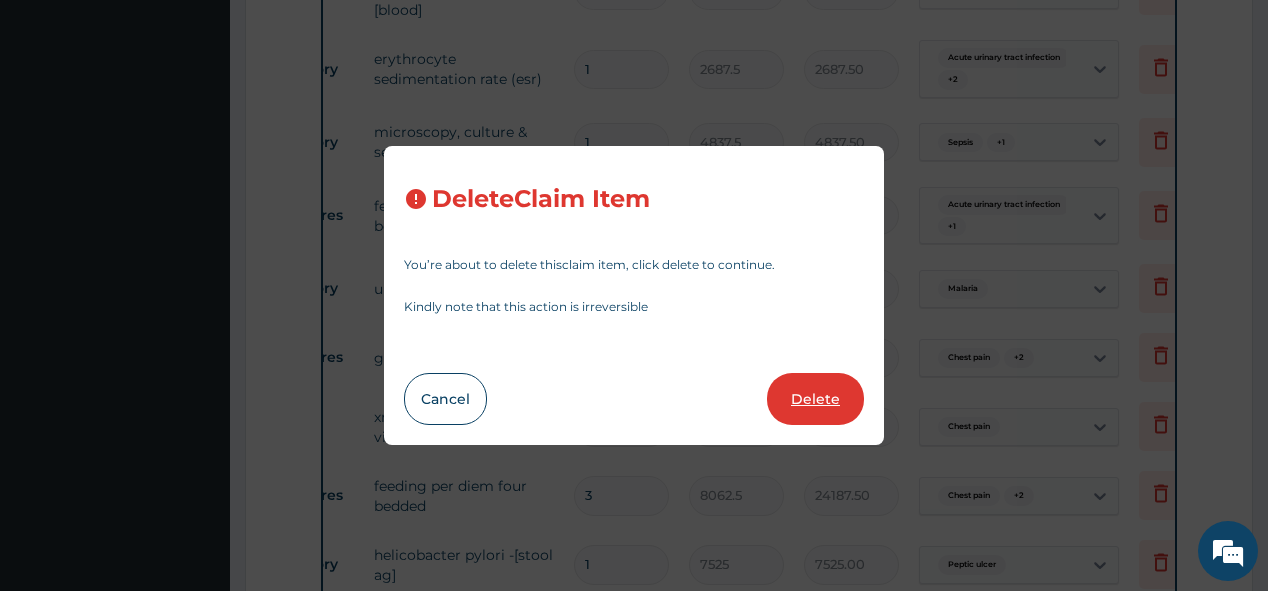 type on "354.75" 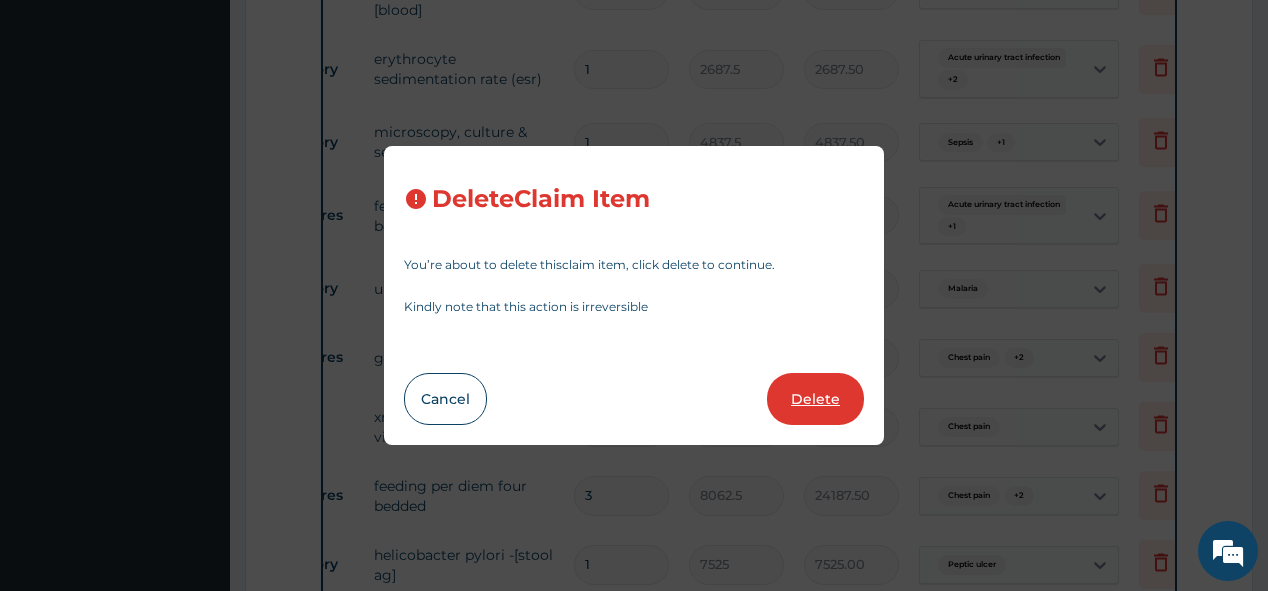 type on "1773.75" 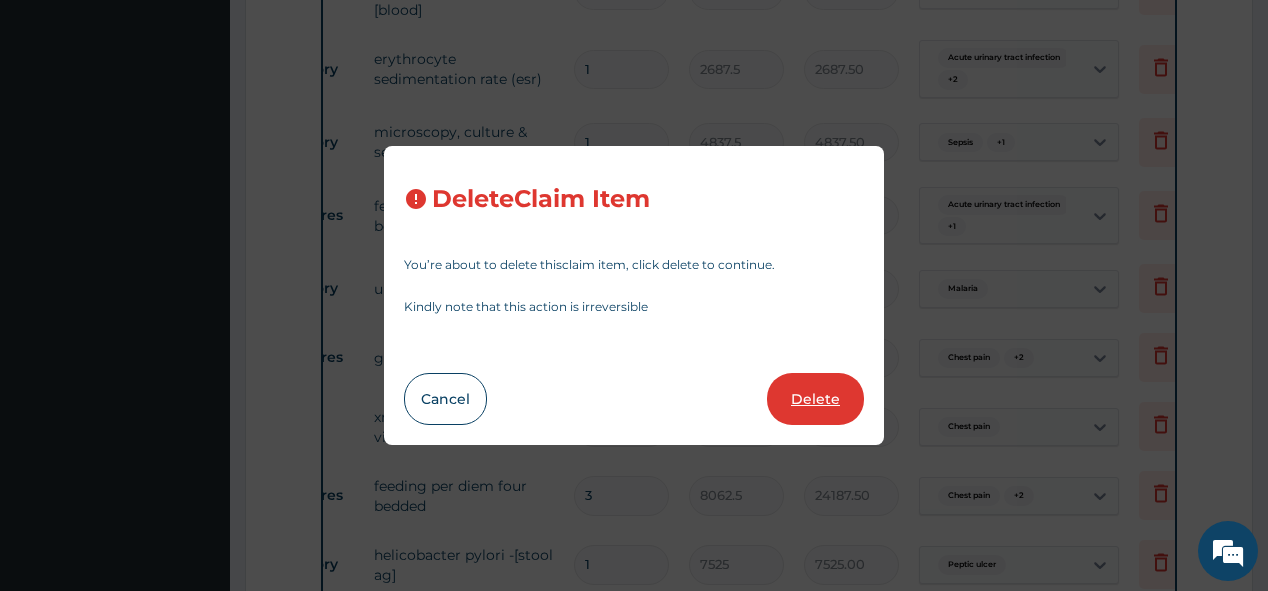 type on "1" 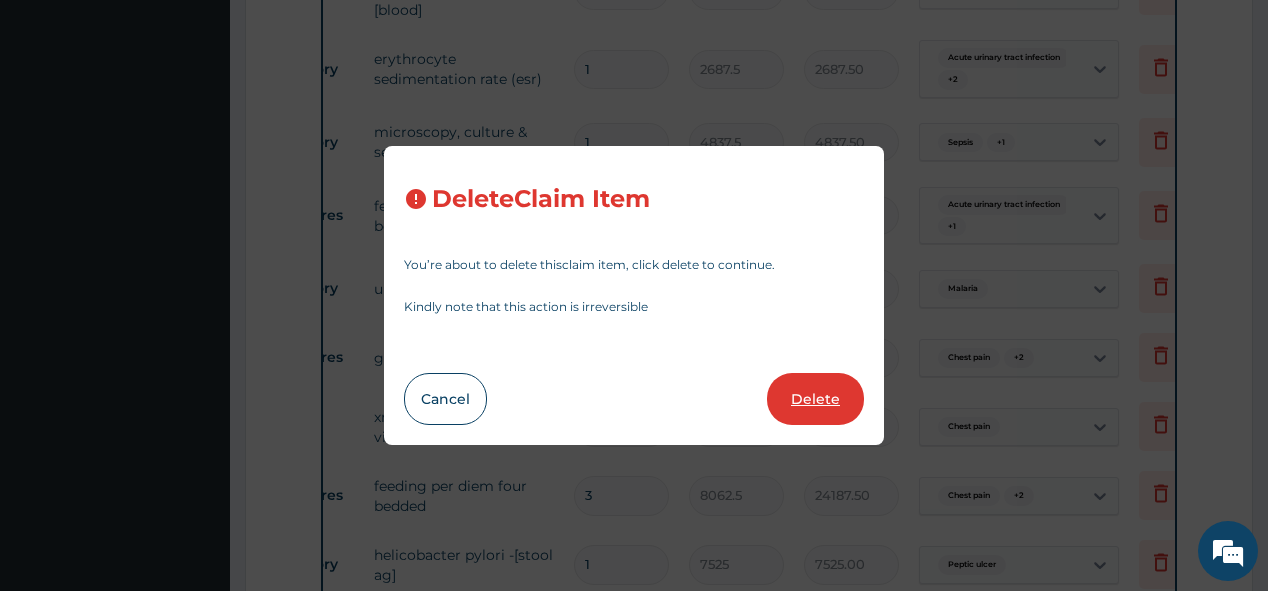 type on "827.75" 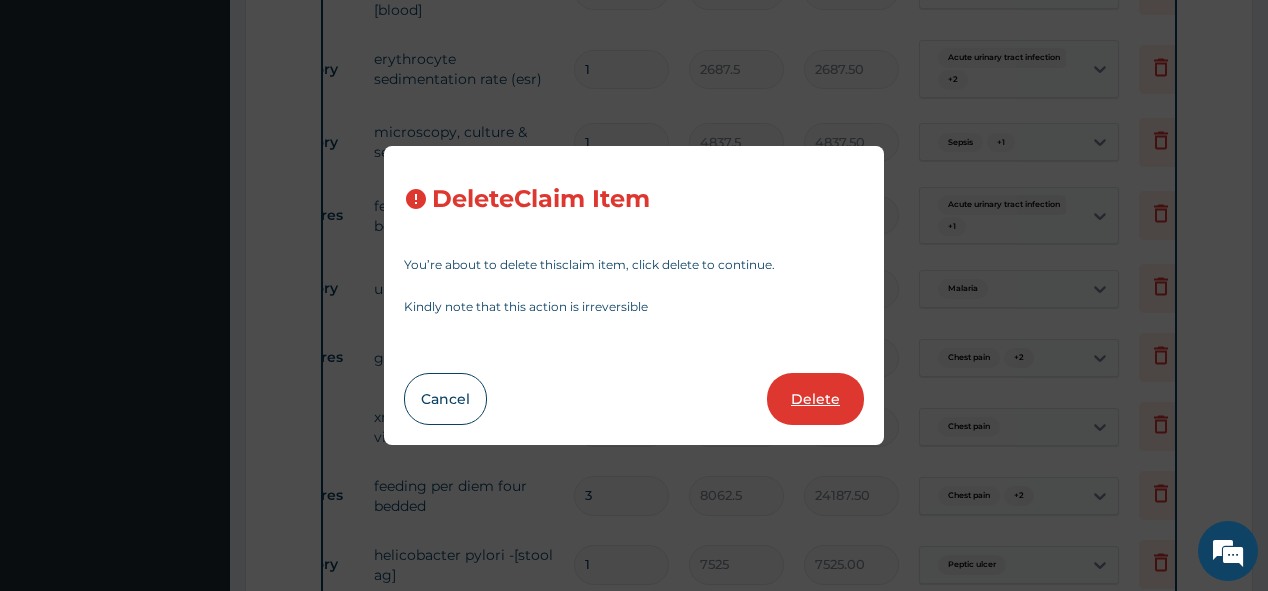type on "827.75" 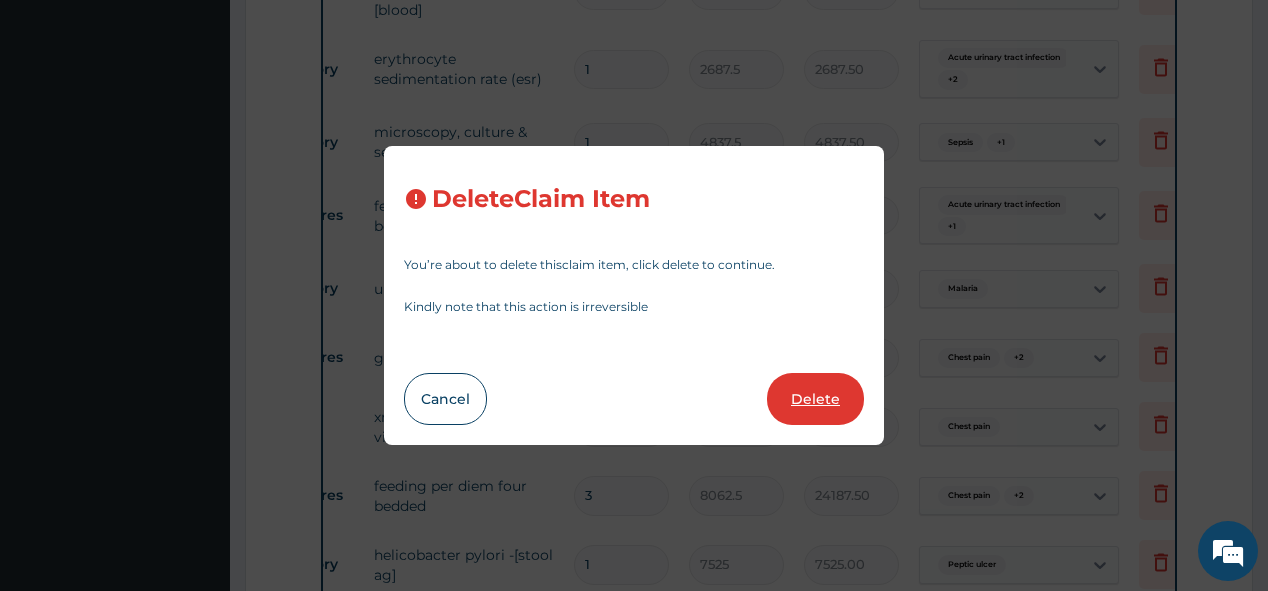 type on "14" 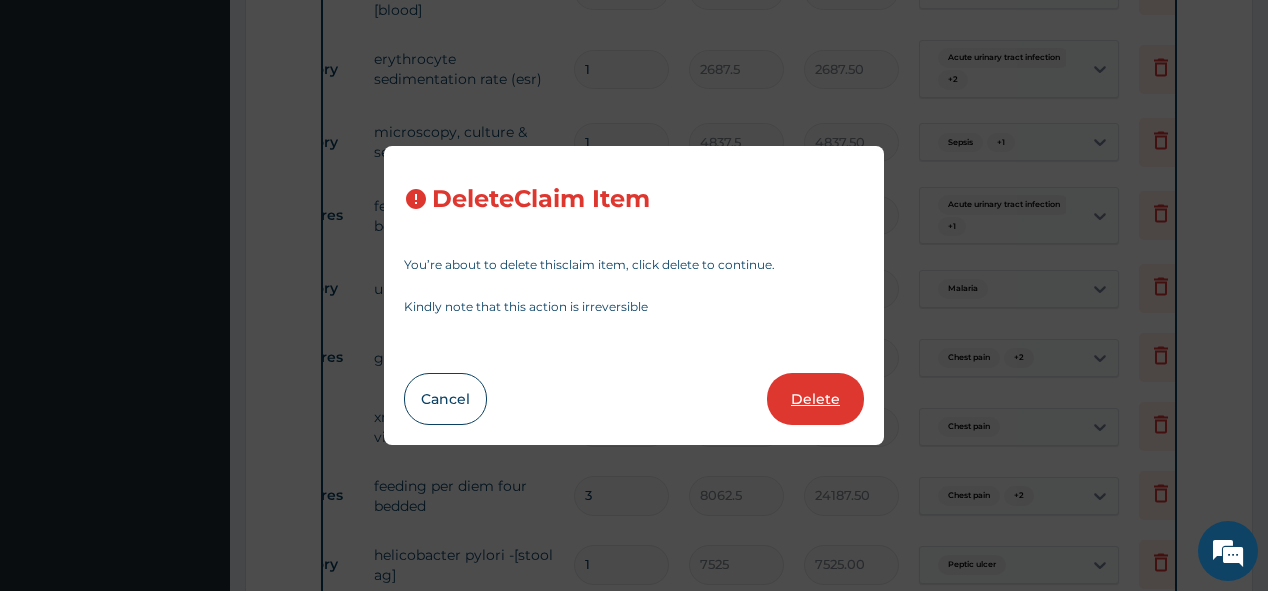 type on "650.375" 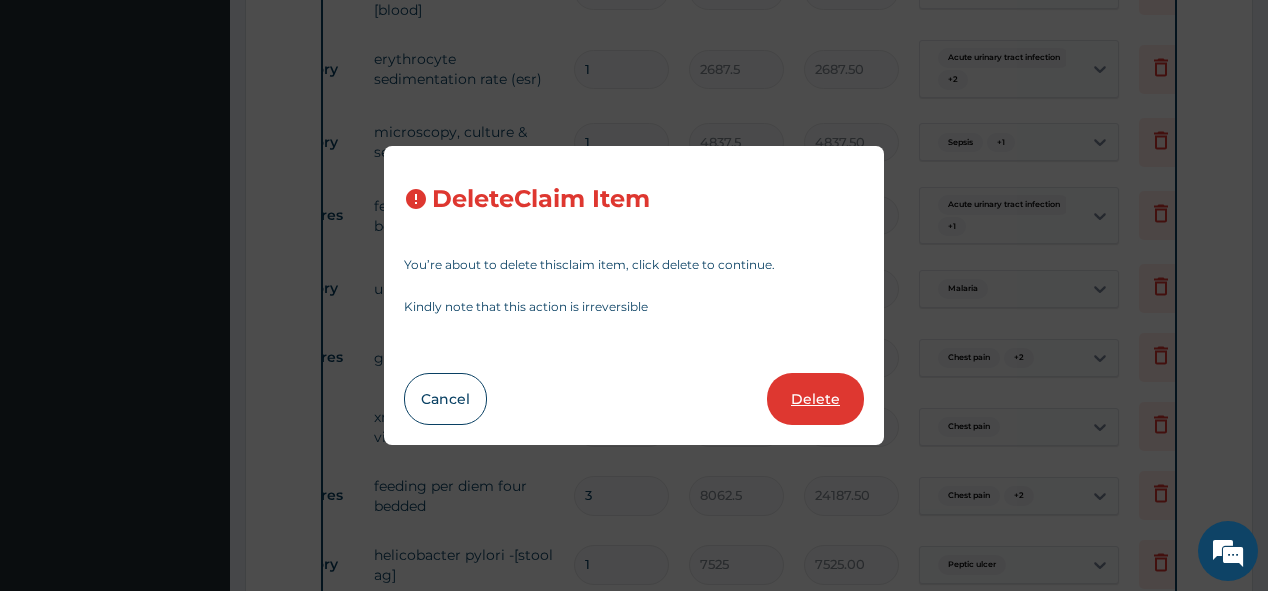 type on "9105.25" 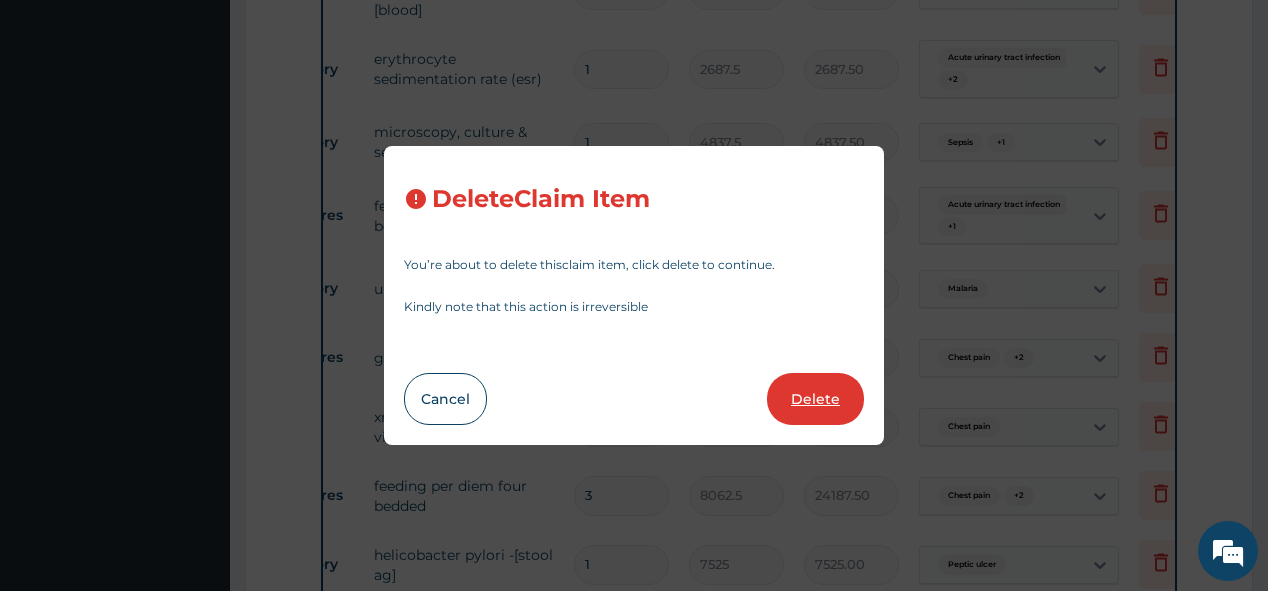 type on "70.95" 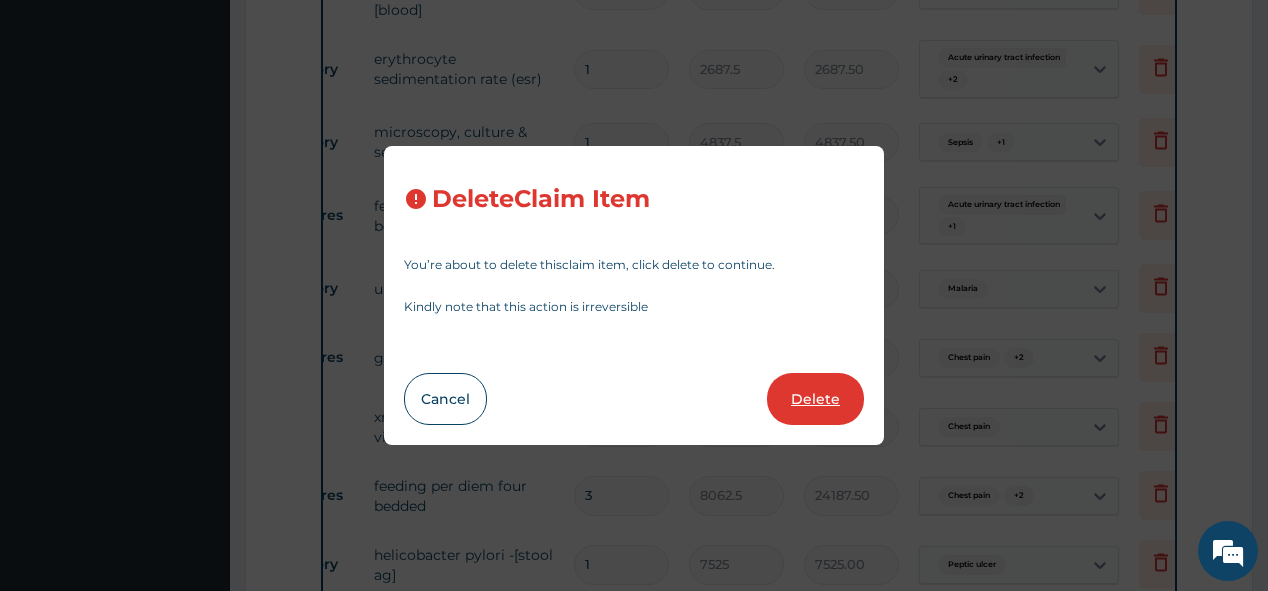type on "1489.95" 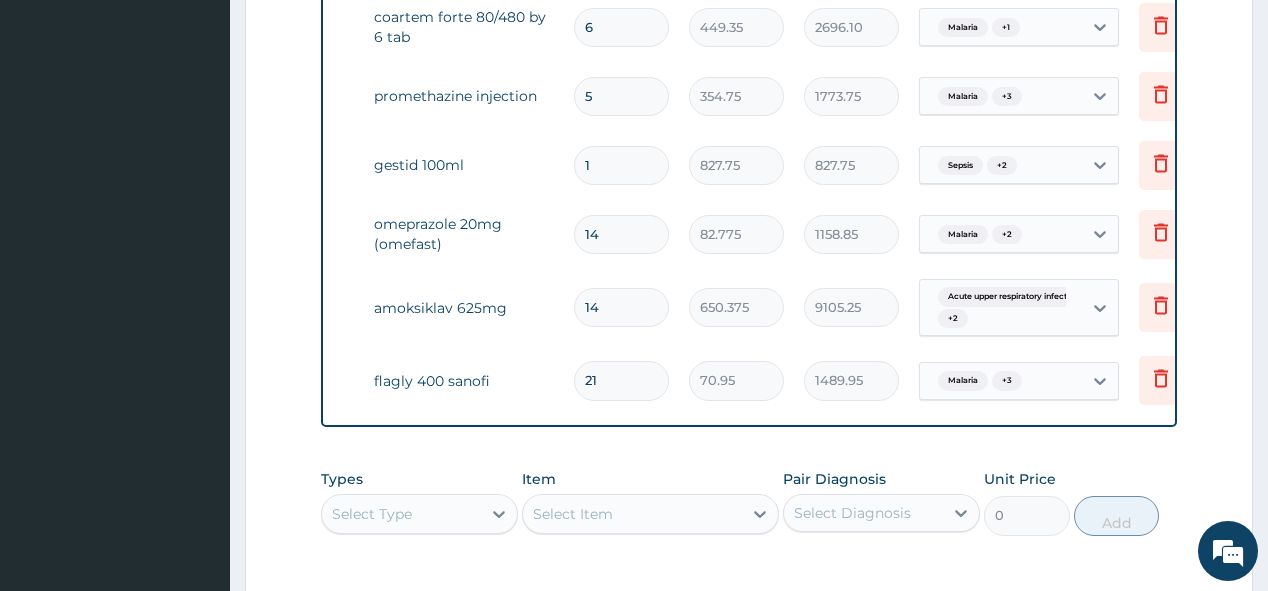 scroll, scrollTop: 2344, scrollLeft: 0, axis: vertical 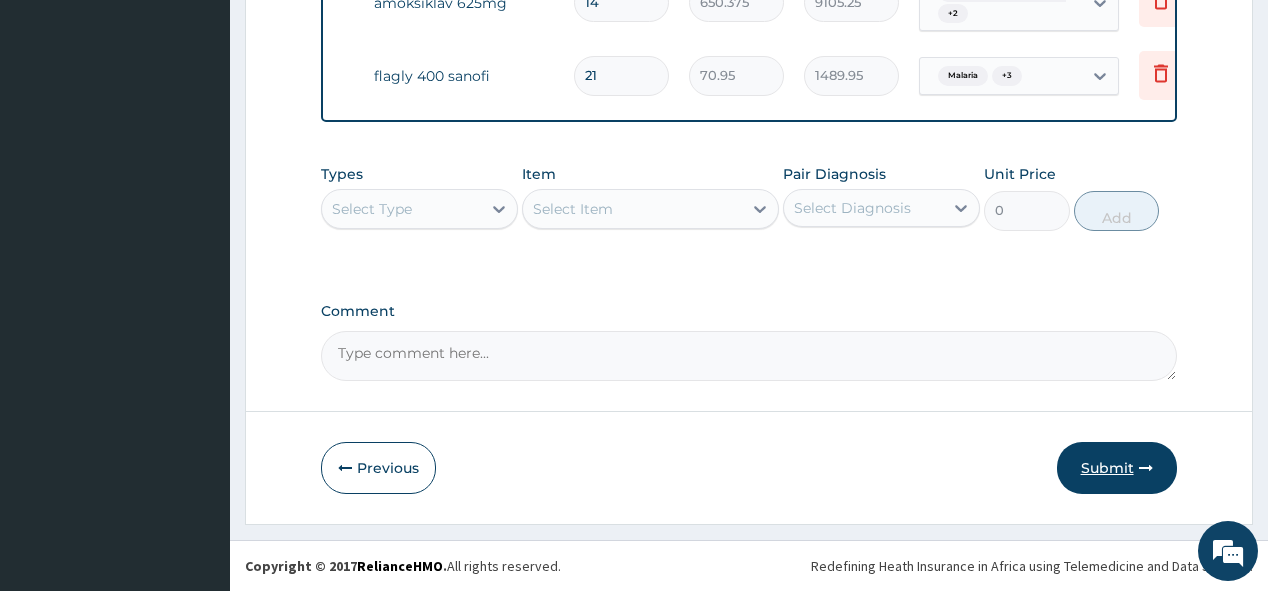 click on "Submit" at bounding box center (1117, 468) 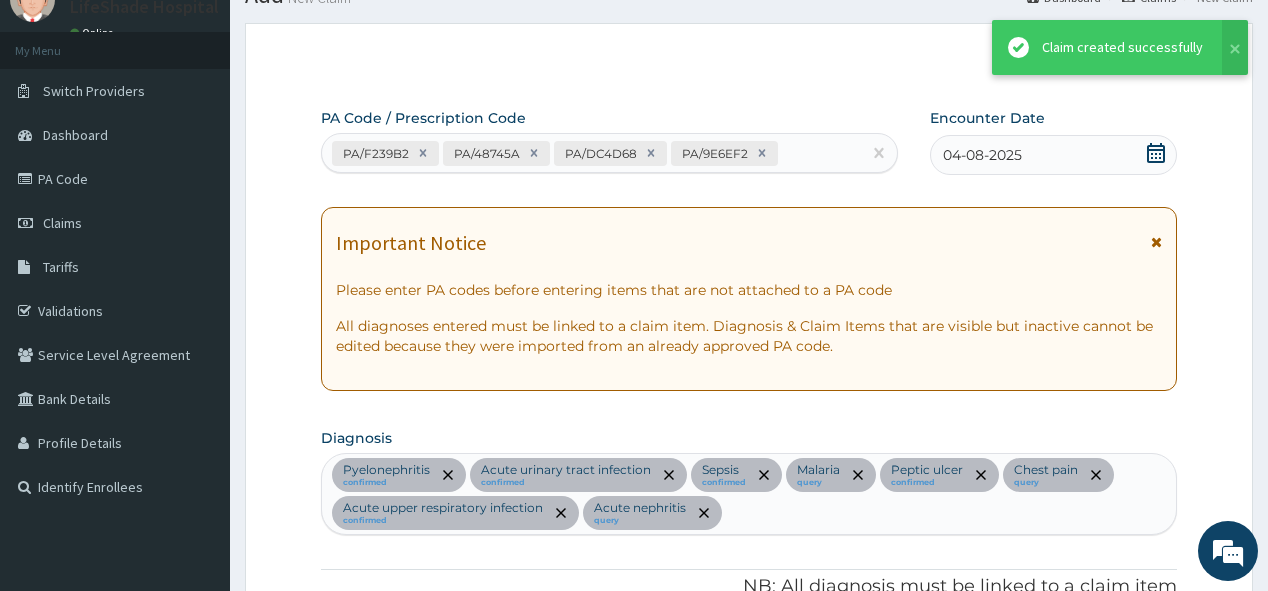 scroll, scrollTop: 2577, scrollLeft: 0, axis: vertical 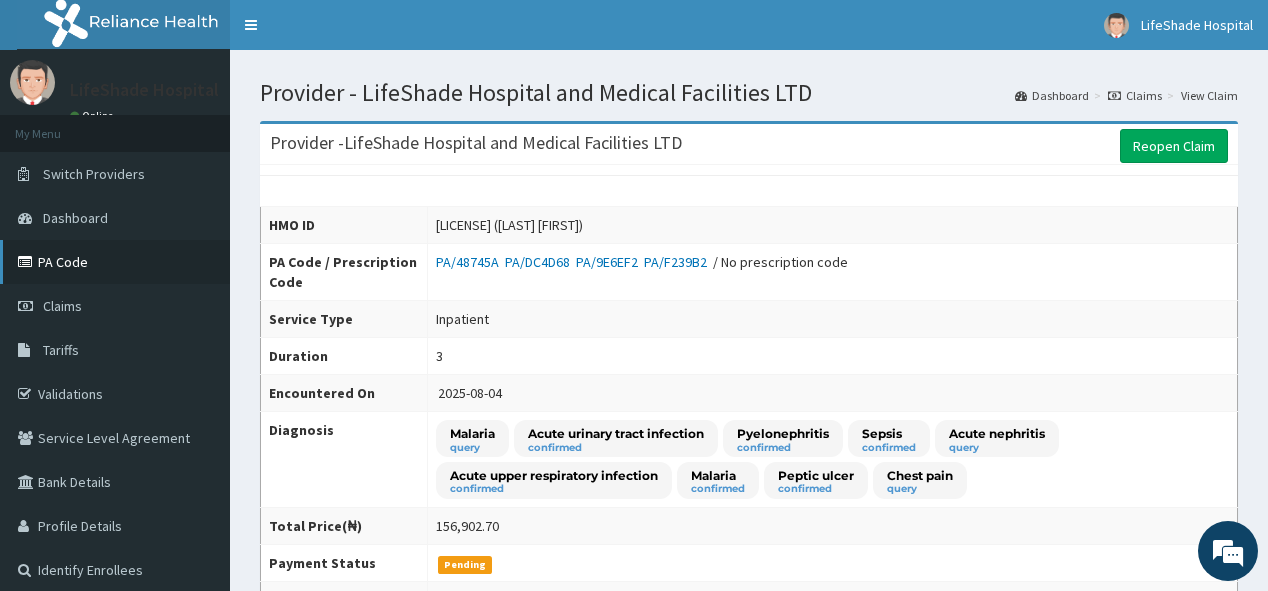 click on "PA Code" at bounding box center (115, 262) 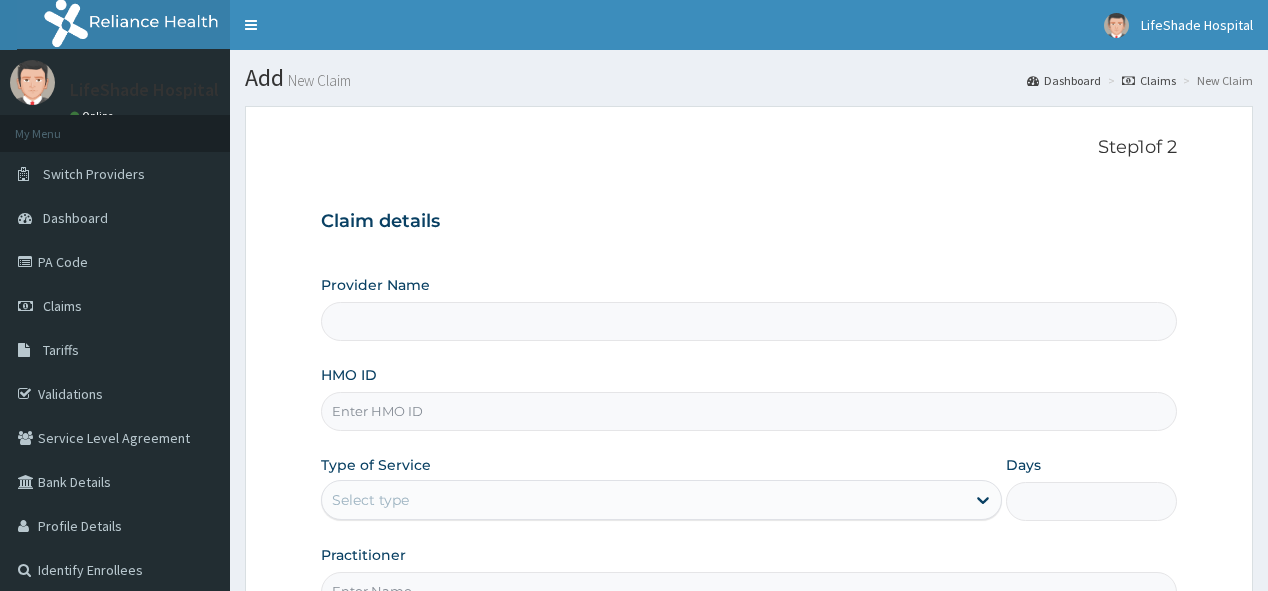 scroll, scrollTop: 0, scrollLeft: 0, axis: both 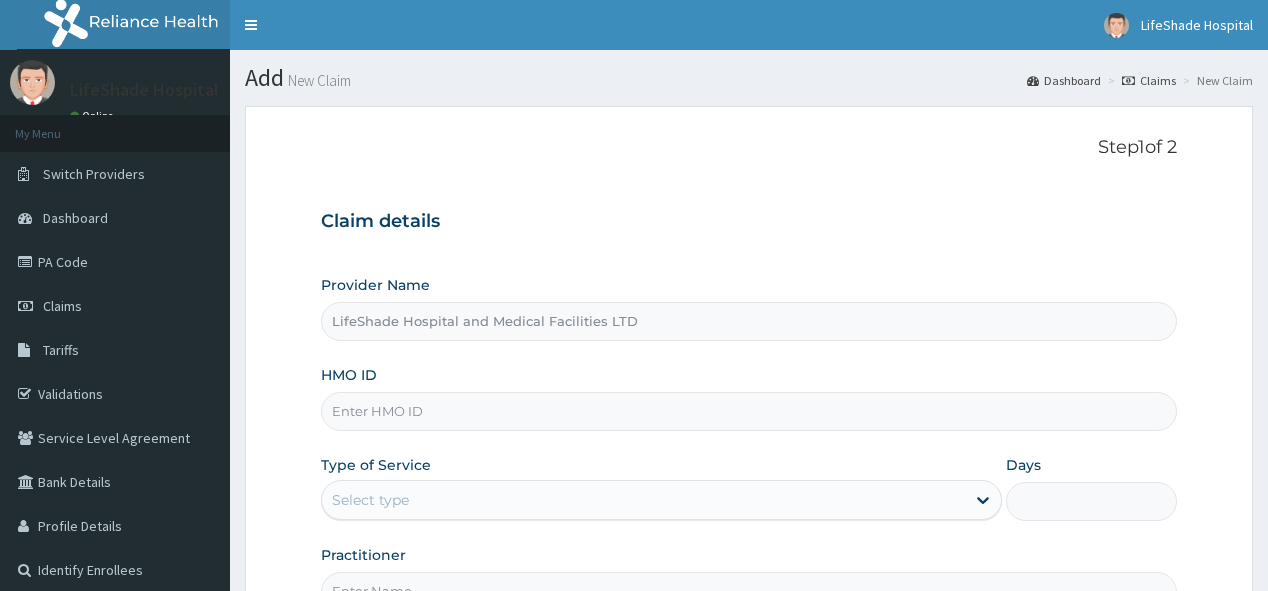 click on "HMO ID" at bounding box center (748, 411) 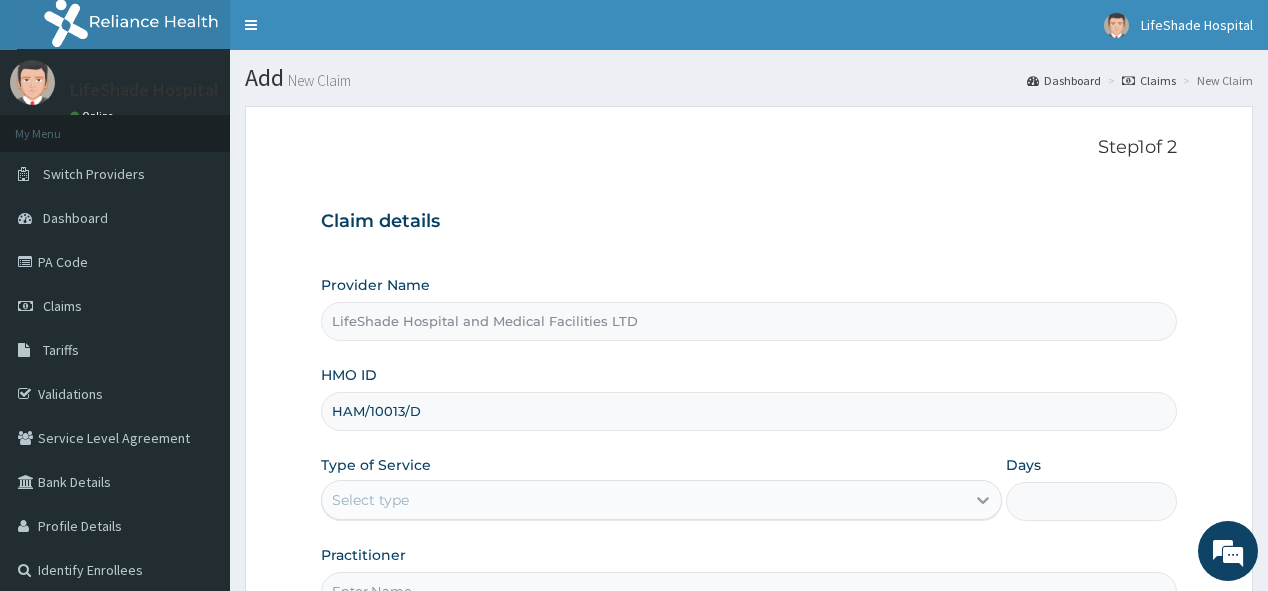 type on "HAM/10013/D" 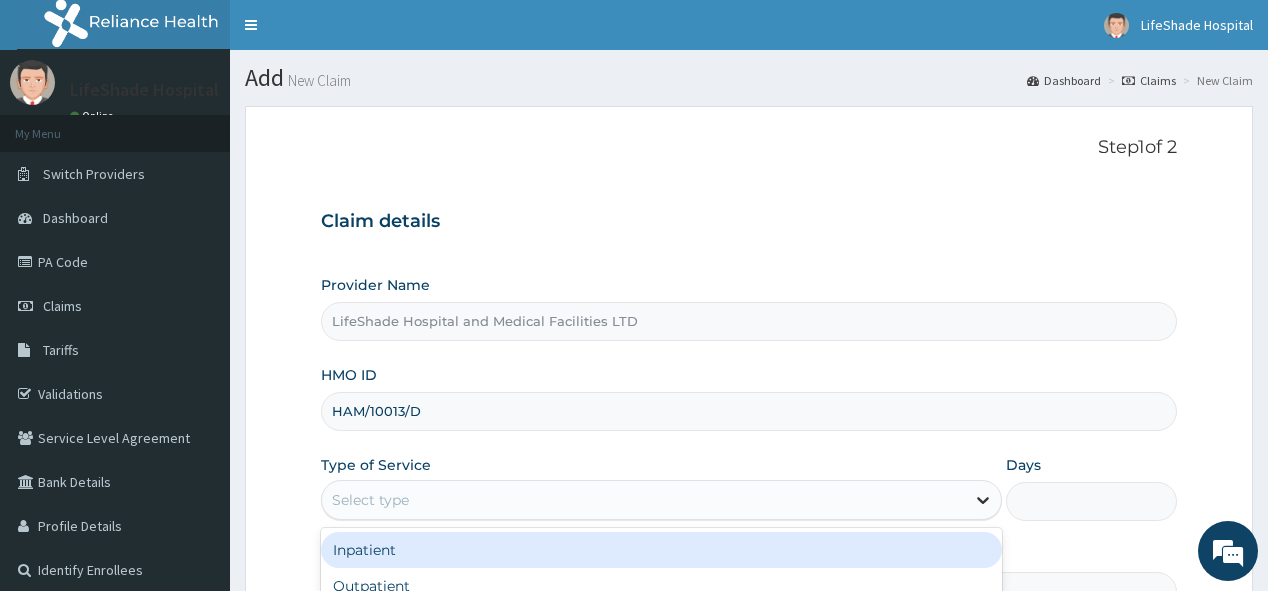 click 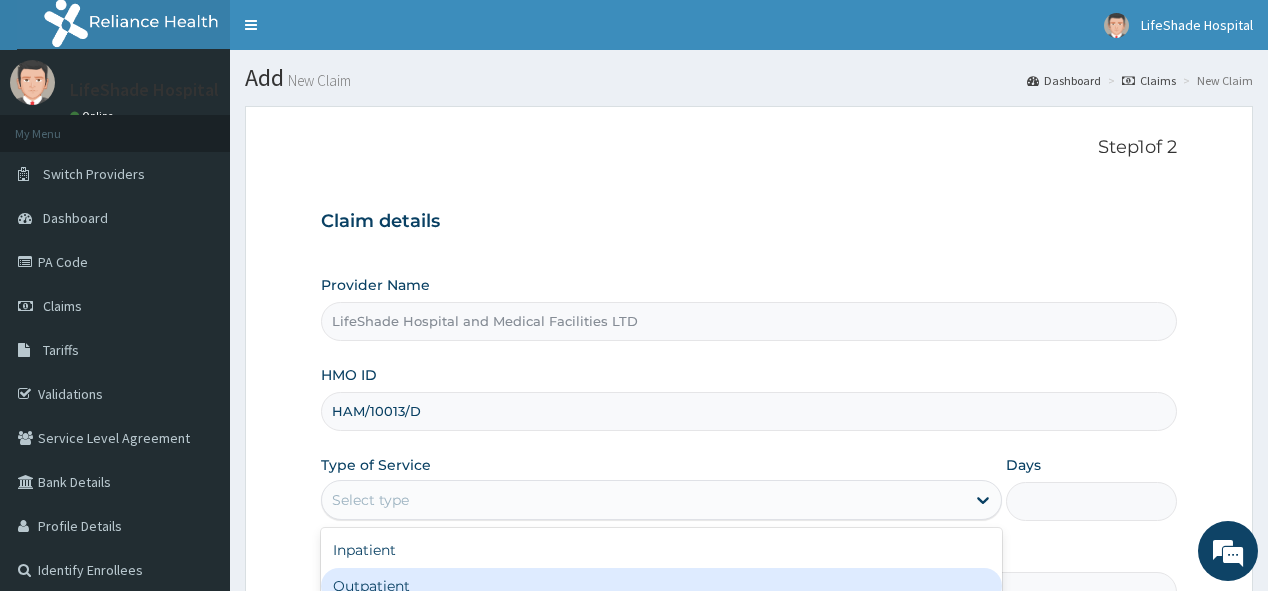 click on "Outpatient" at bounding box center (661, 586) 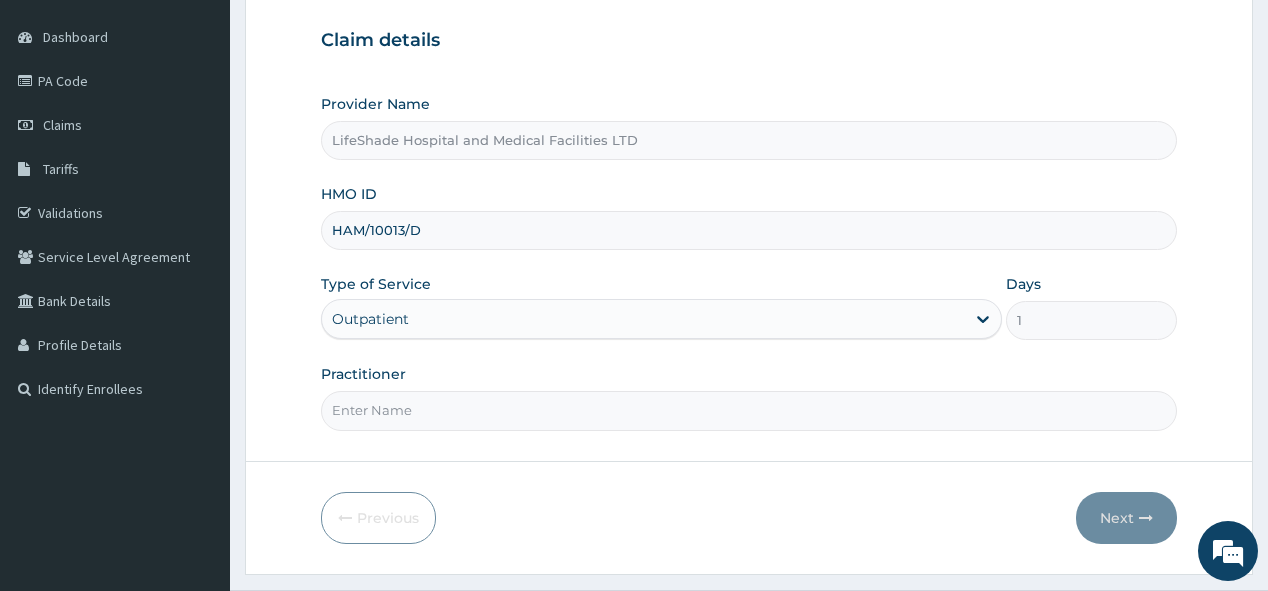scroll, scrollTop: 224, scrollLeft: 0, axis: vertical 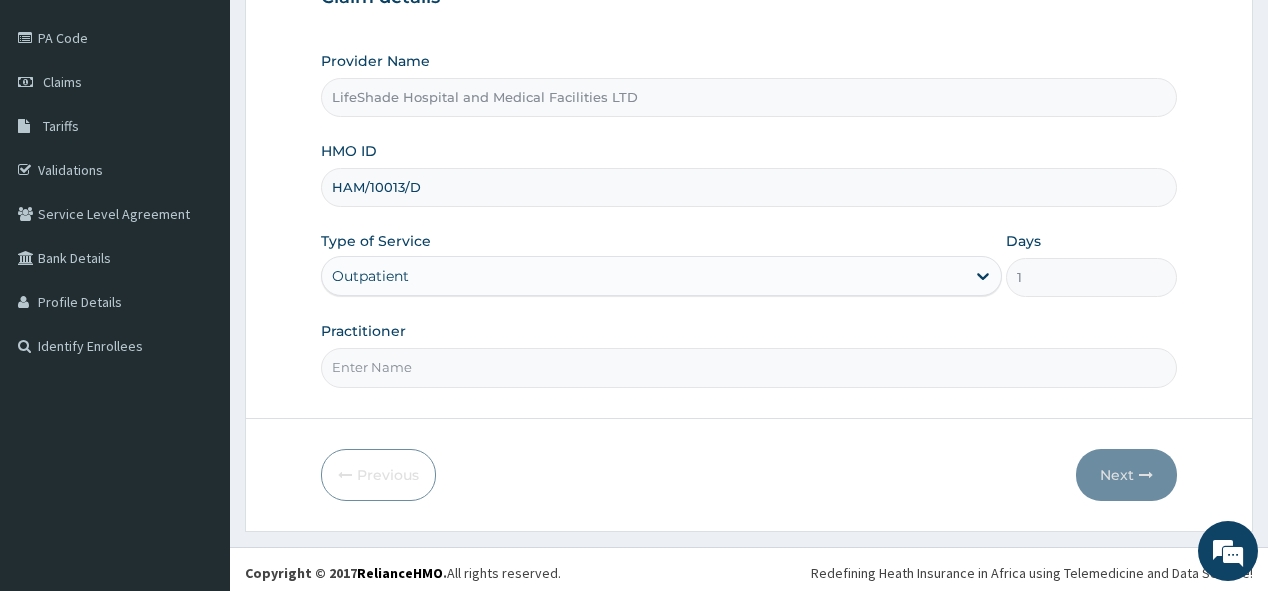 click on "Practitioner" at bounding box center [748, 367] 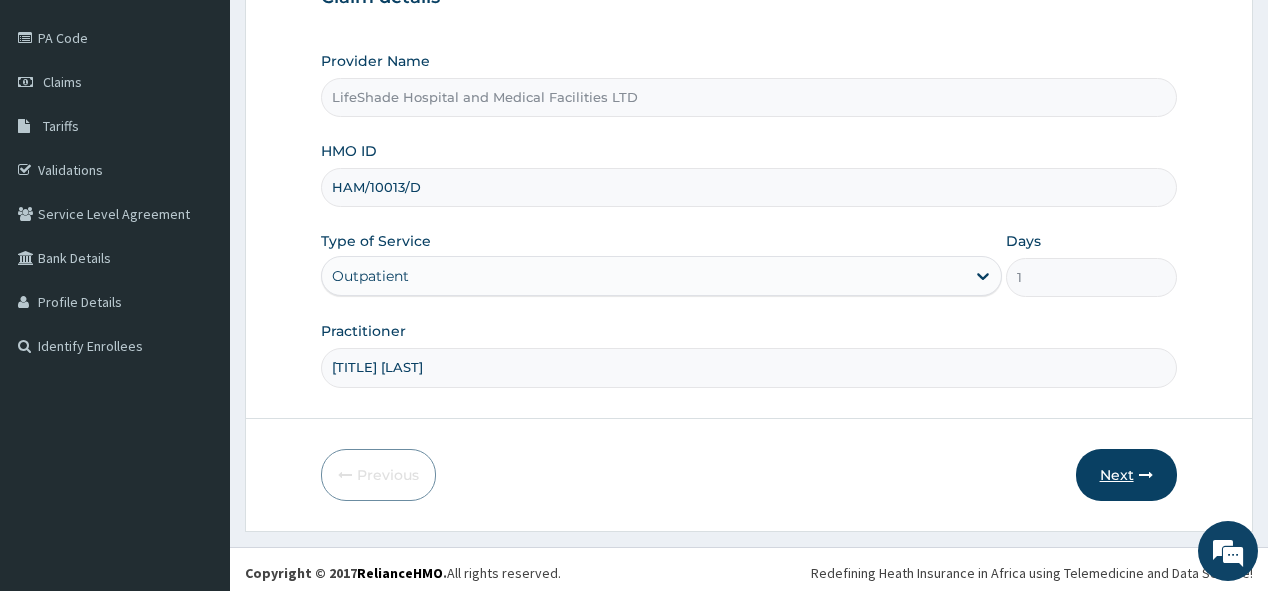 click on "Next" at bounding box center (1126, 475) 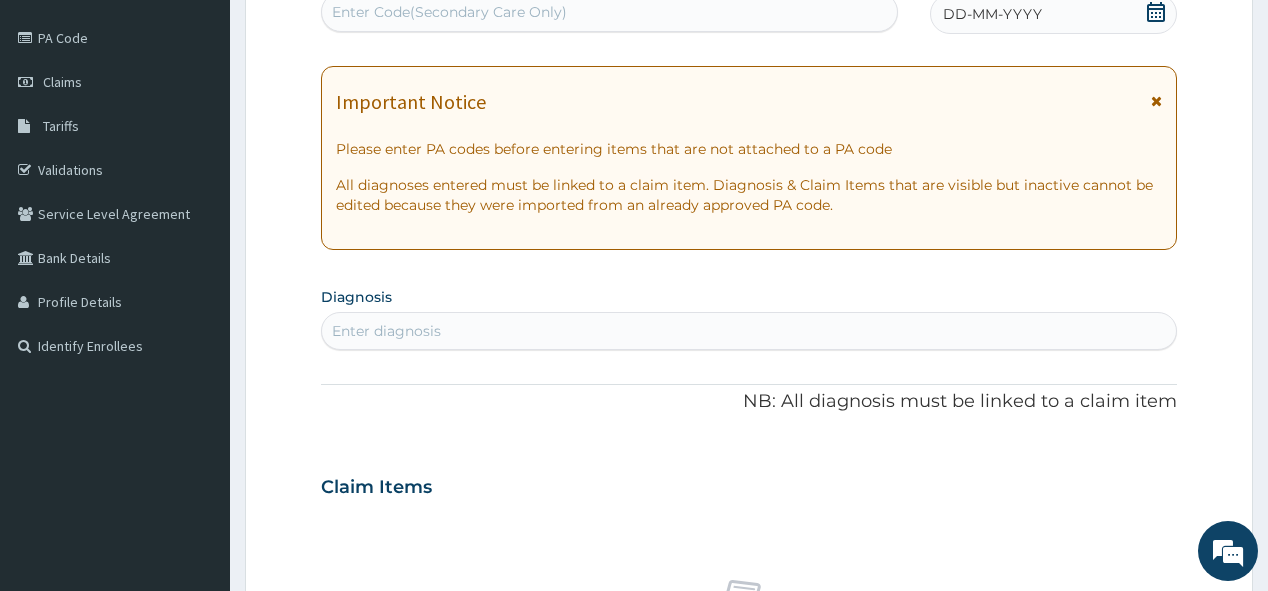 click on "Enter Code(Secondary Care Only)" at bounding box center [449, 12] 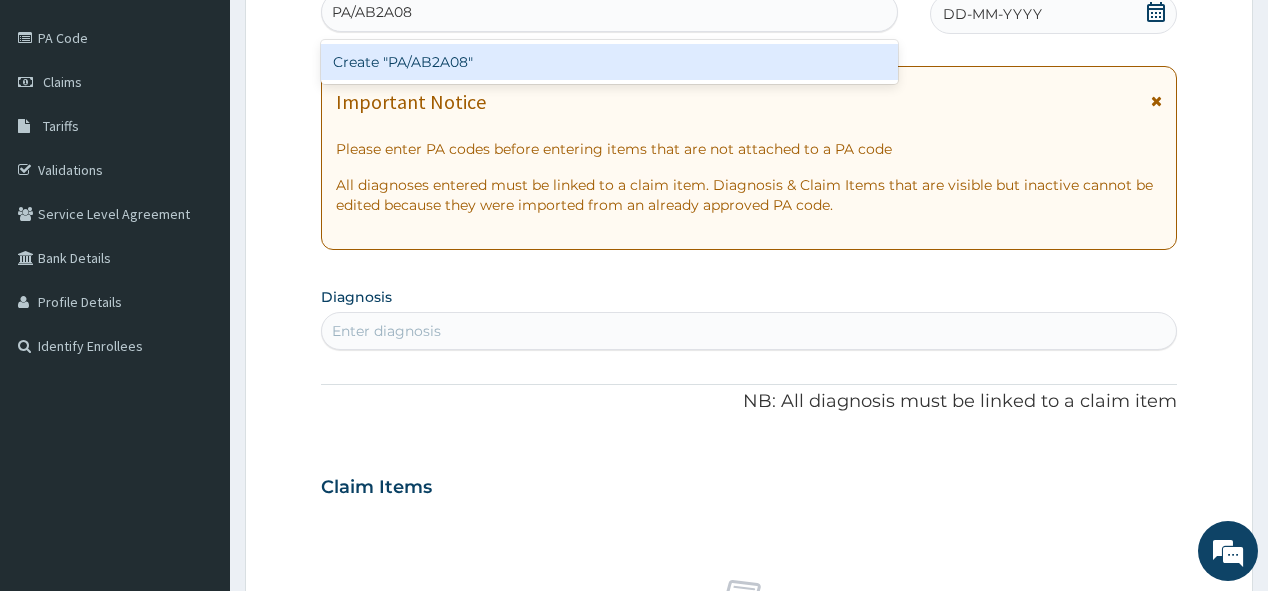 click on "Create "PA/AB2A08"" at bounding box center (609, 62) 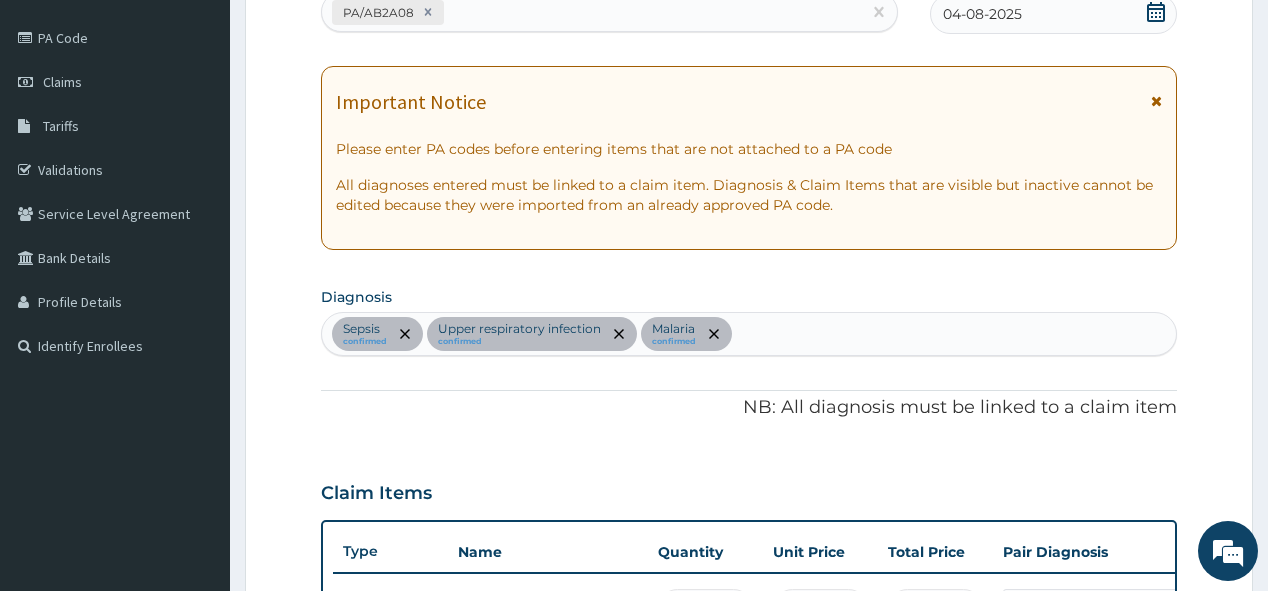 scroll, scrollTop: 1253, scrollLeft: 0, axis: vertical 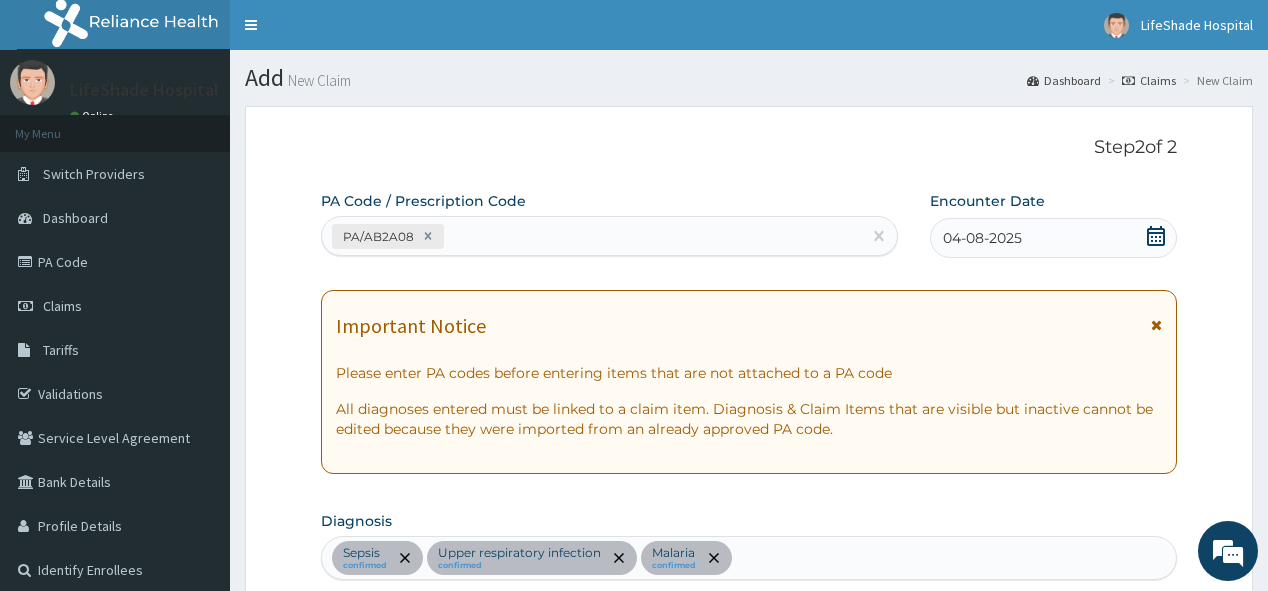 click on "PA Code / Prescription Code PA/AB2A08" at bounding box center (609, 223) 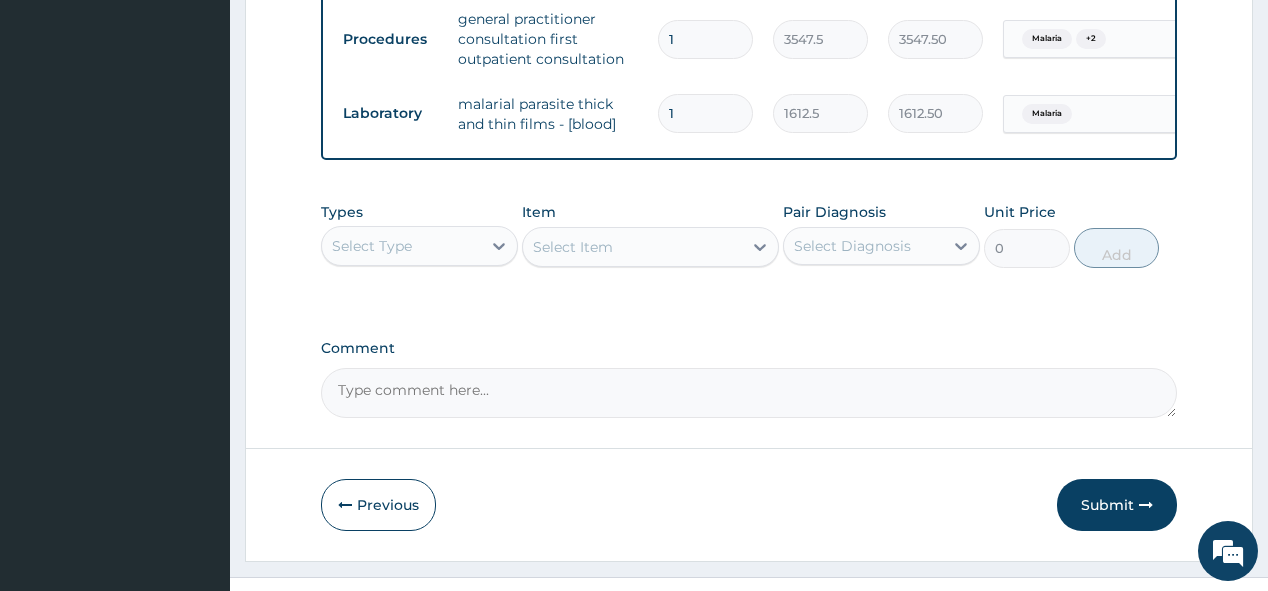 scroll, scrollTop: 1483, scrollLeft: 0, axis: vertical 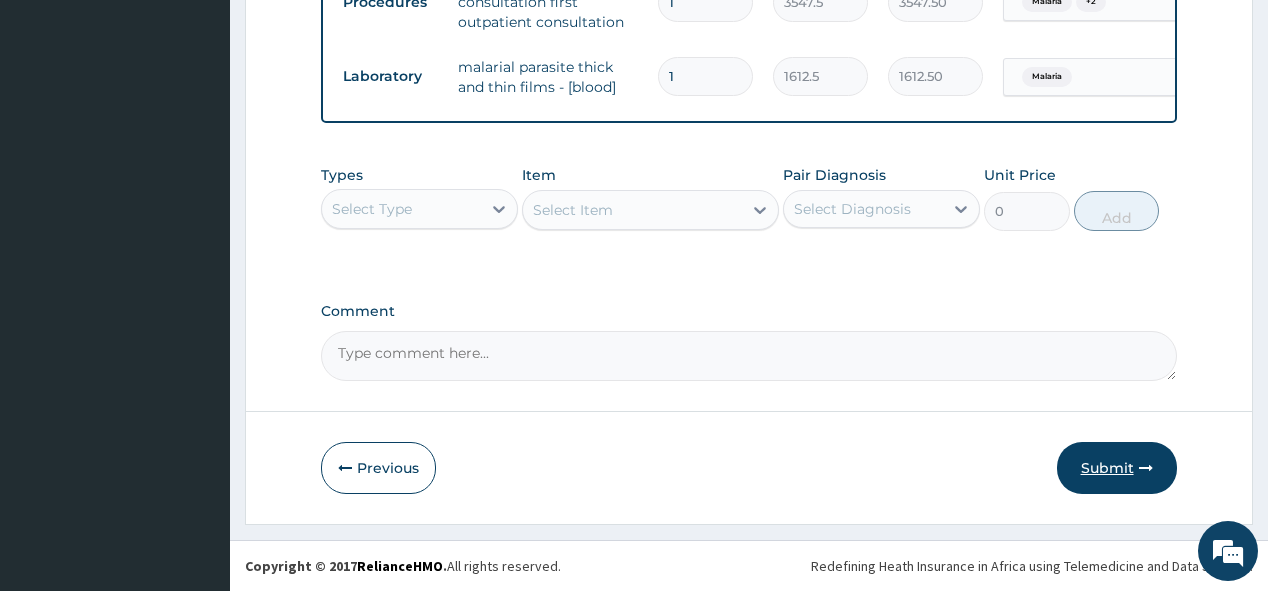click on "Submit" at bounding box center (1117, 468) 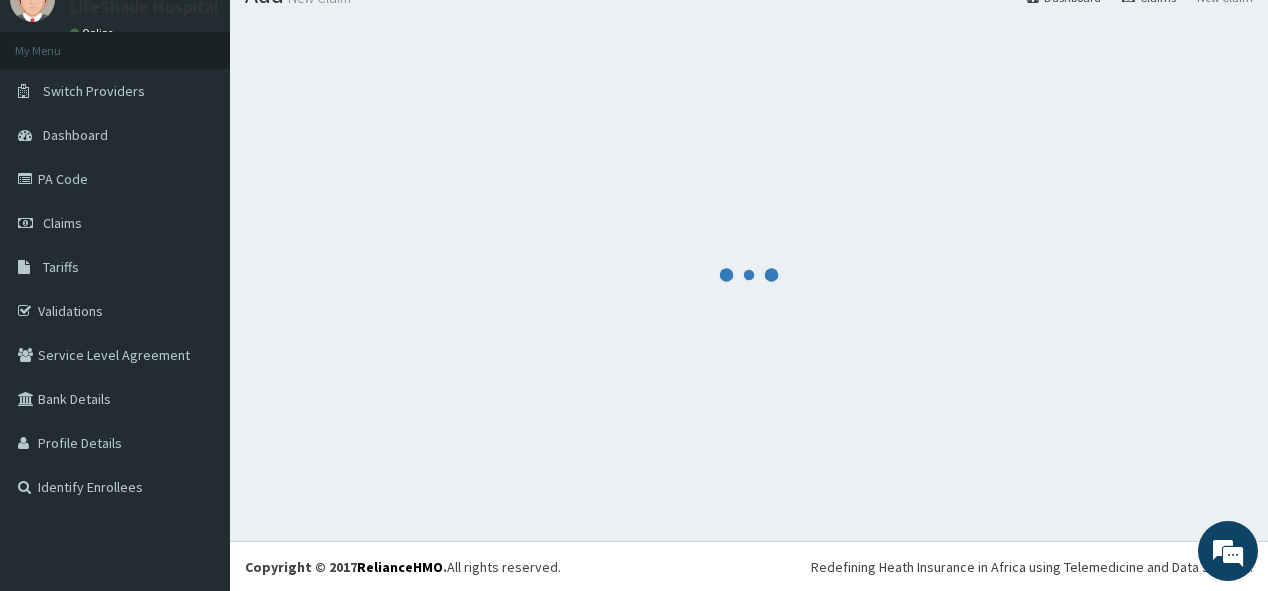 scroll, scrollTop: 1483, scrollLeft: 0, axis: vertical 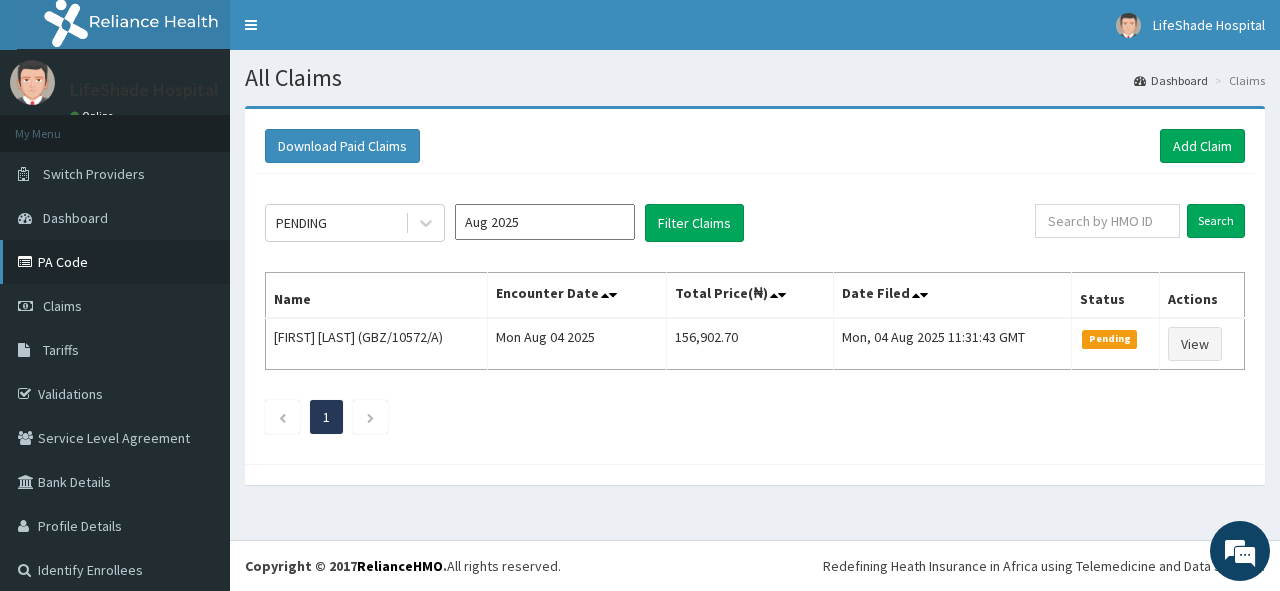 click on "PA Code" at bounding box center [115, 262] 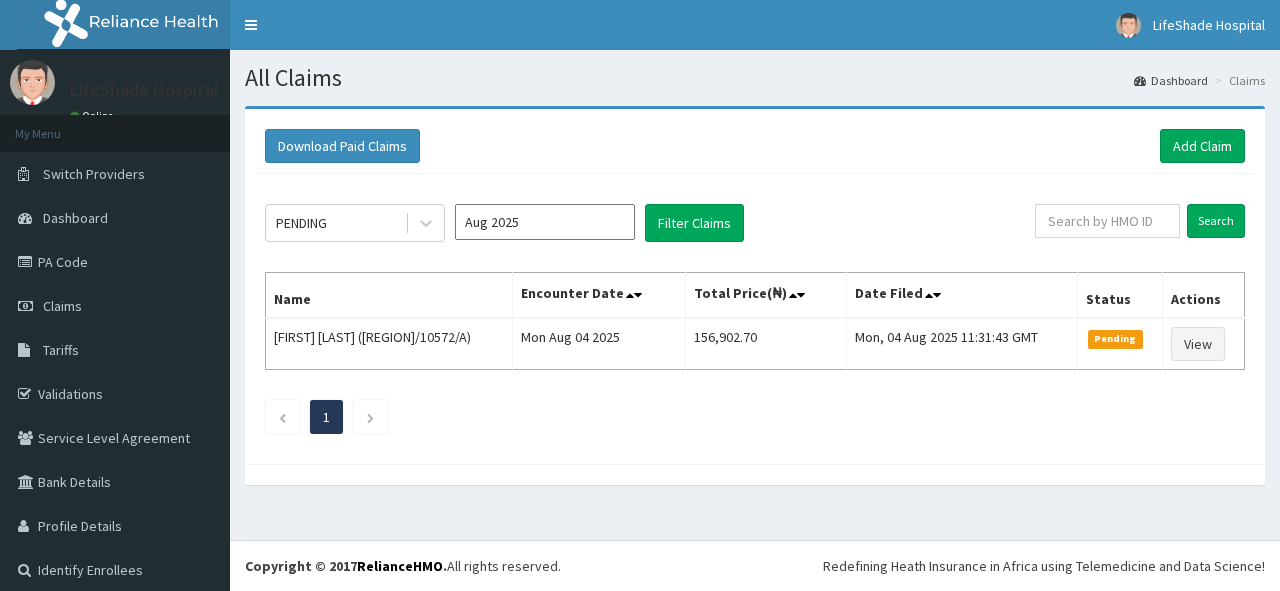scroll, scrollTop: 0, scrollLeft: 0, axis: both 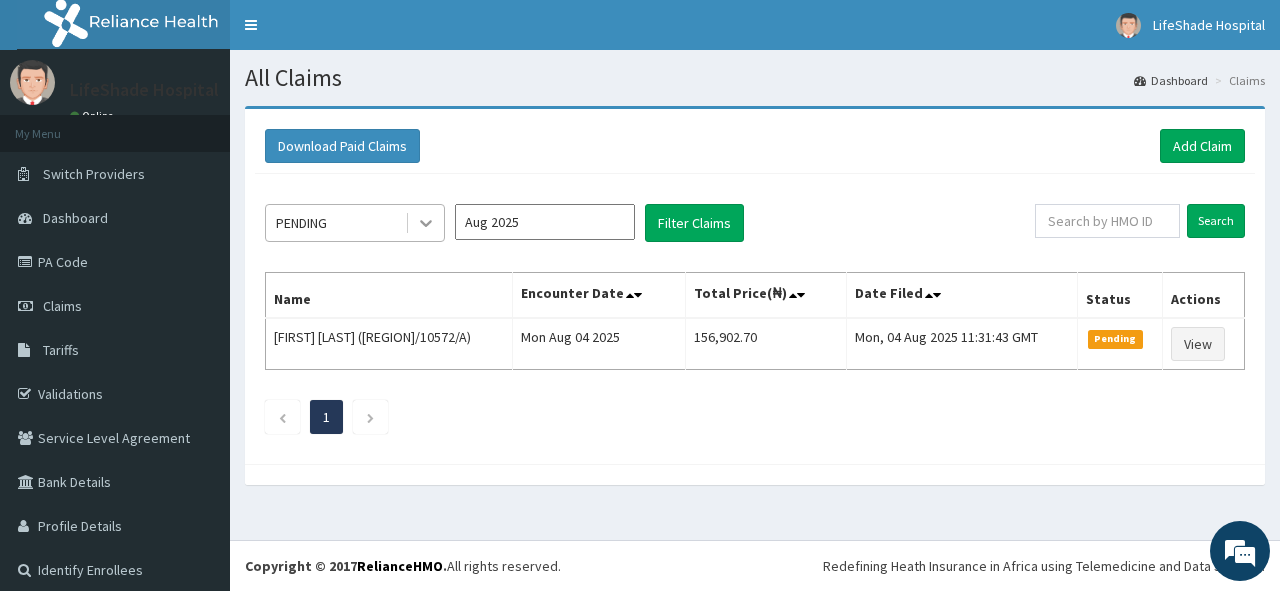 click 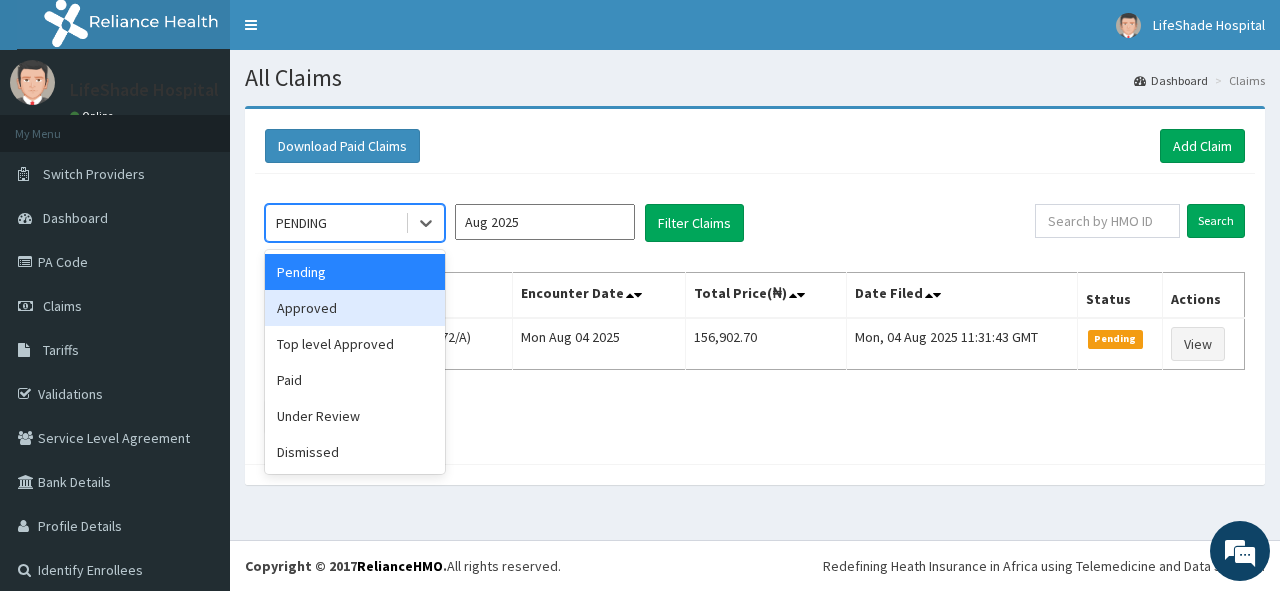 click on "Approved" at bounding box center (355, 308) 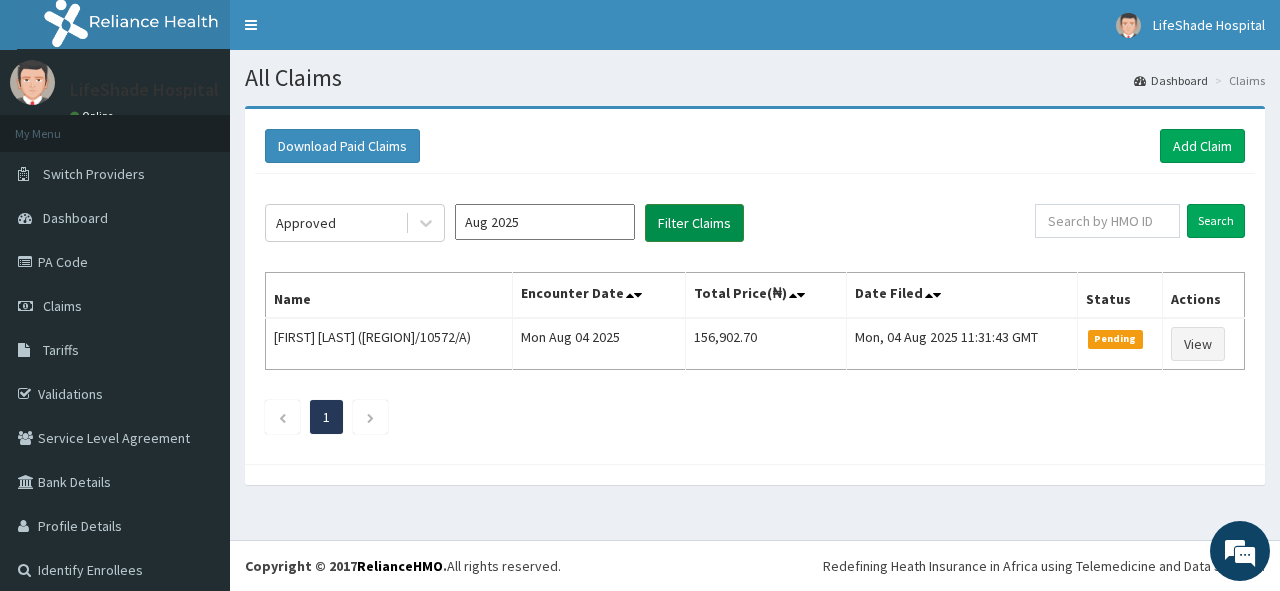 click on "Filter Claims" at bounding box center [694, 223] 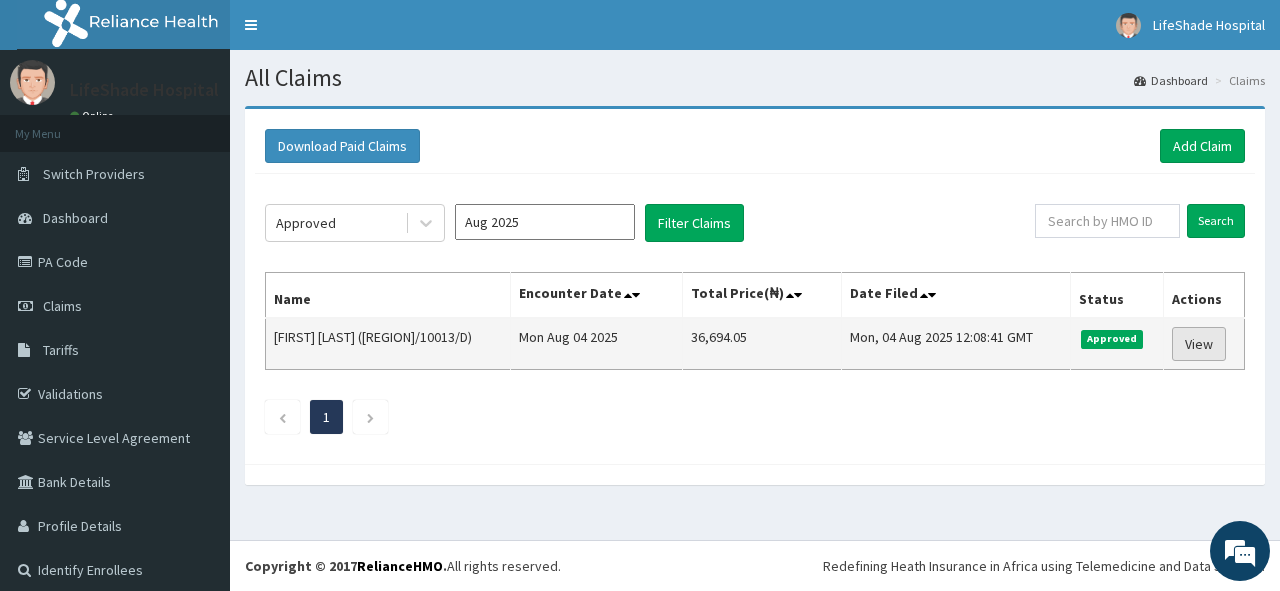 click on "View" at bounding box center (1199, 344) 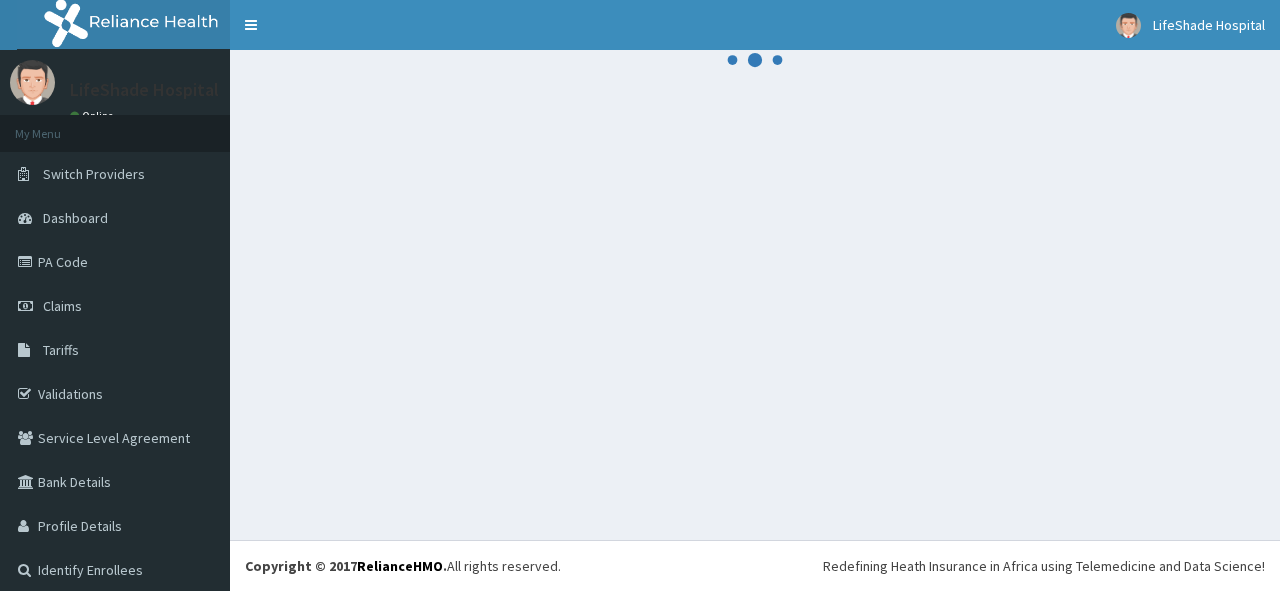 scroll, scrollTop: 0, scrollLeft: 0, axis: both 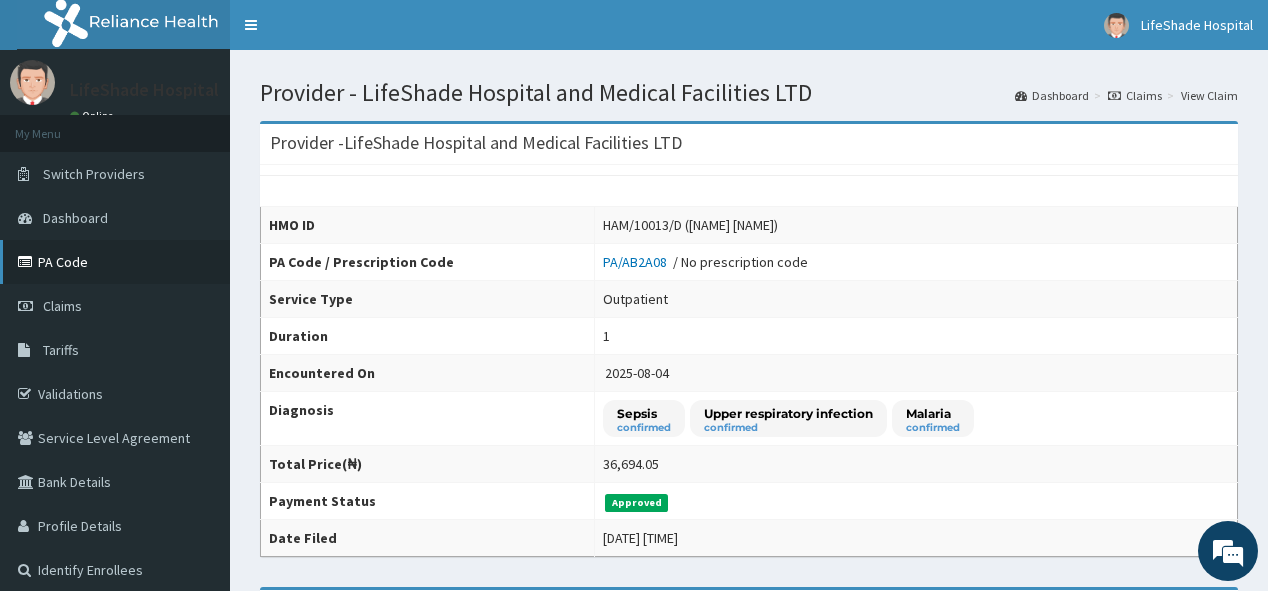 click on "PA Code" at bounding box center (115, 262) 